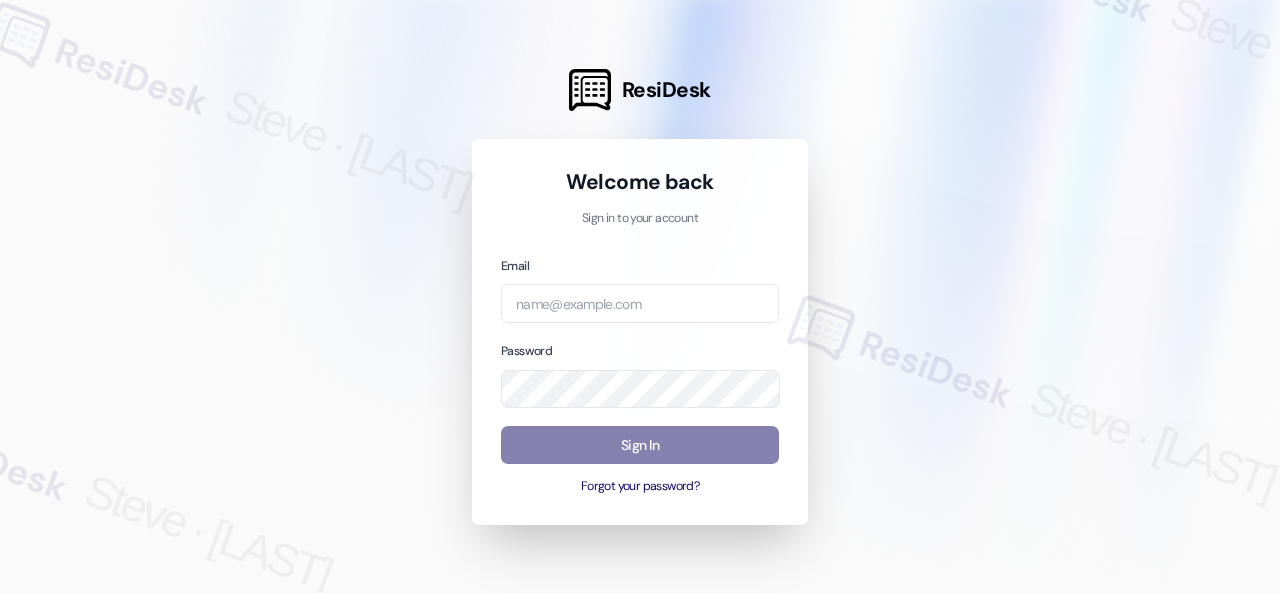 scroll, scrollTop: 0, scrollLeft: 0, axis: both 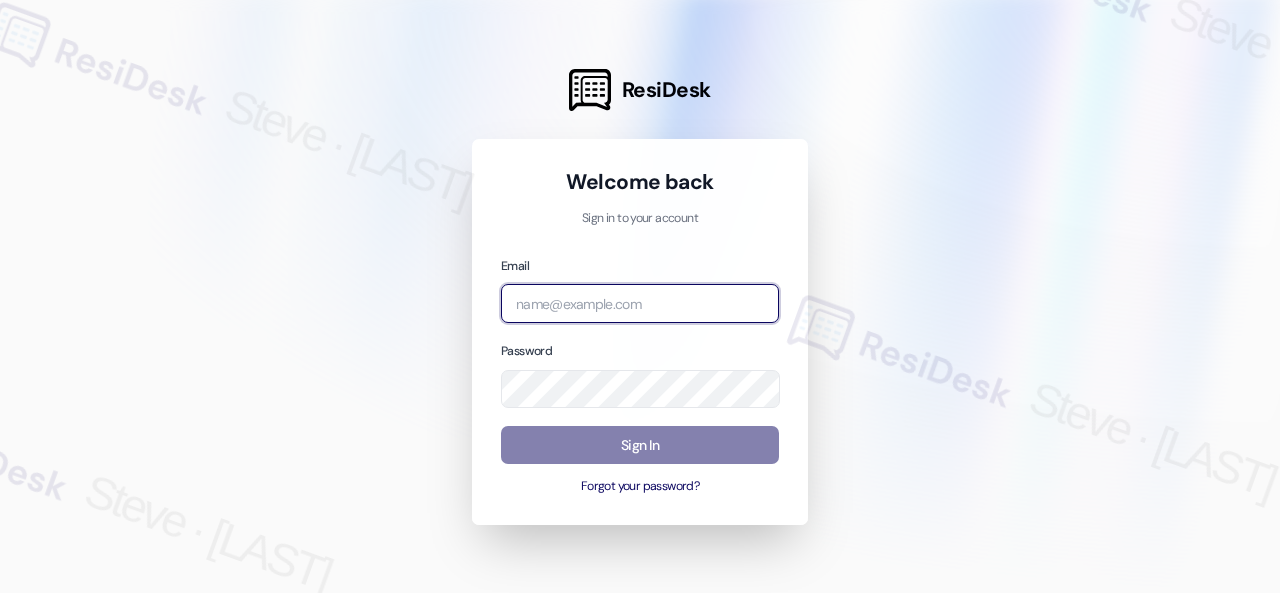 click at bounding box center [640, 303] 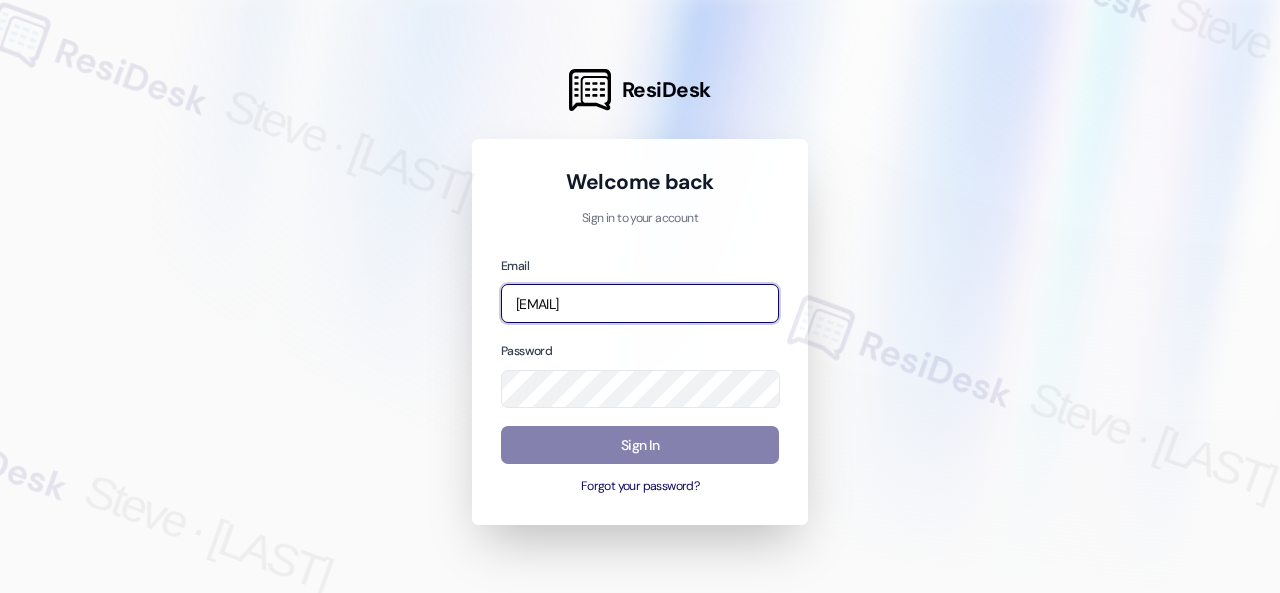 scroll, scrollTop: 0, scrollLeft: 194, axis: horizontal 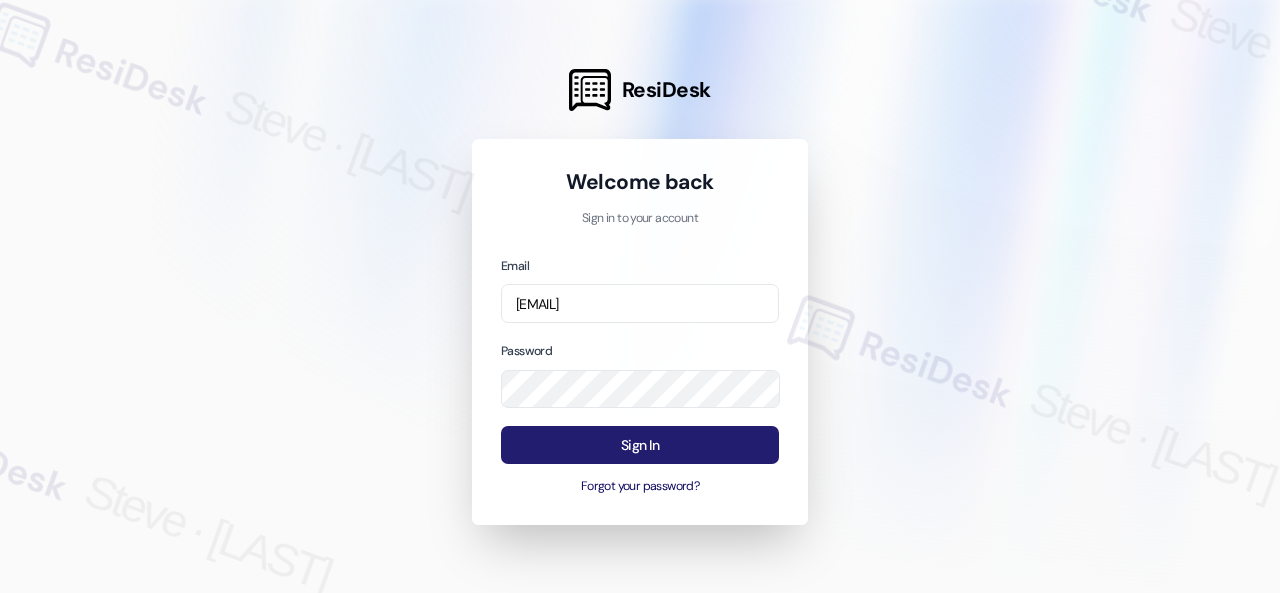 click on "Sign In" at bounding box center (640, 445) 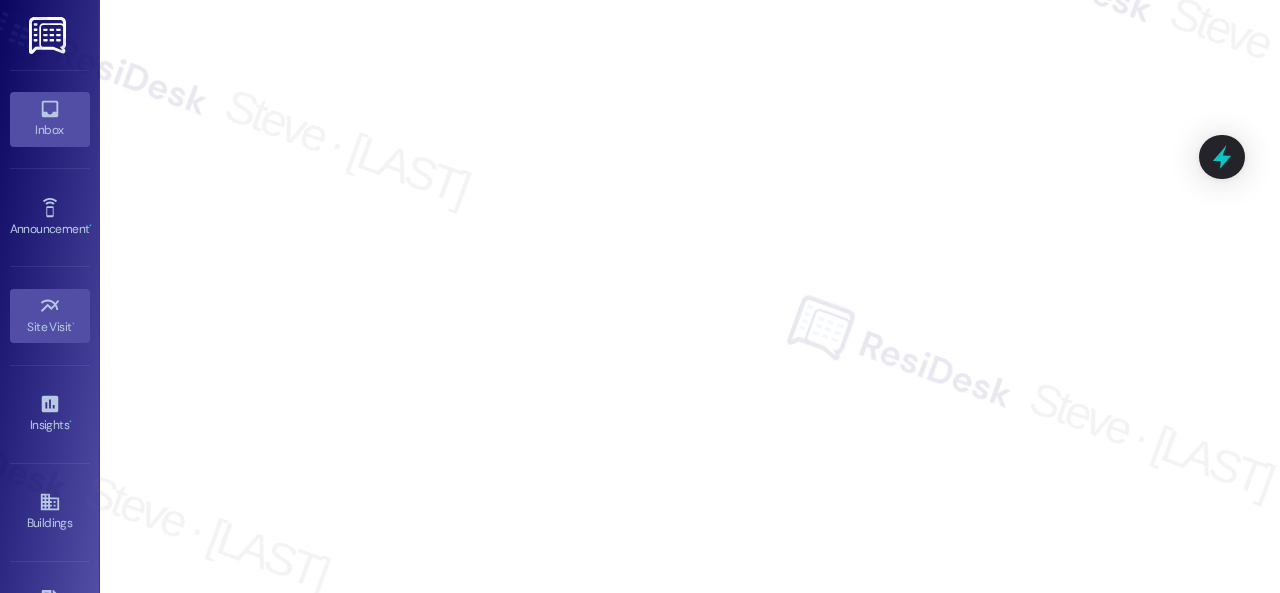 click on "Inbox" at bounding box center (50, 119) 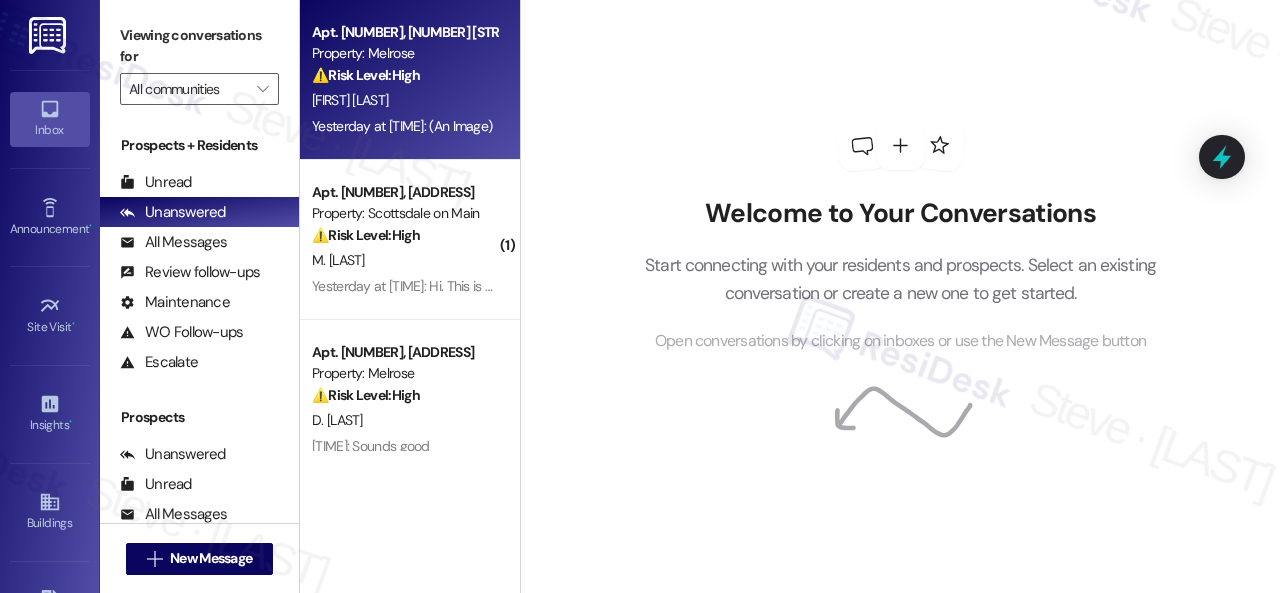 click on "Apt. 228, 1 Melrose 3130 Apts LLLP Property: Melrose ⚠️ Risk Level: High The resident is providing proof of payment that does not match the amount due. This indicates a potential payment discrepancy that needs to be investigated to avoid late fees or eviction notices." at bounding box center [404, 54] 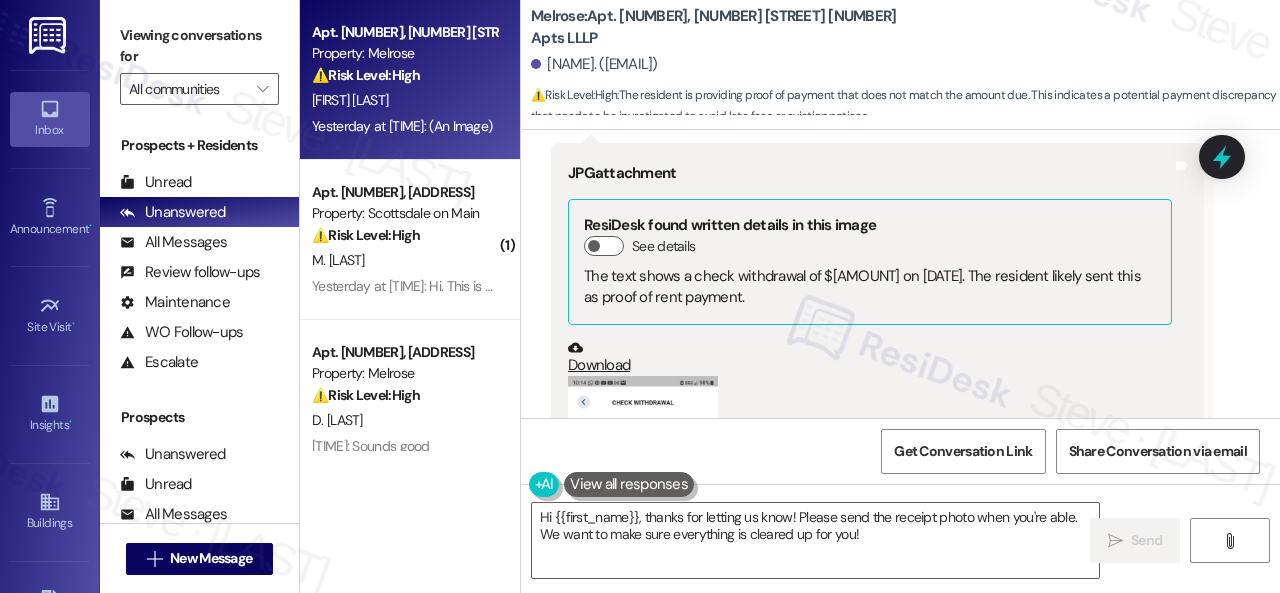 scroll, scrollTop: 4362, scrollLeft: 0, axis: vertical 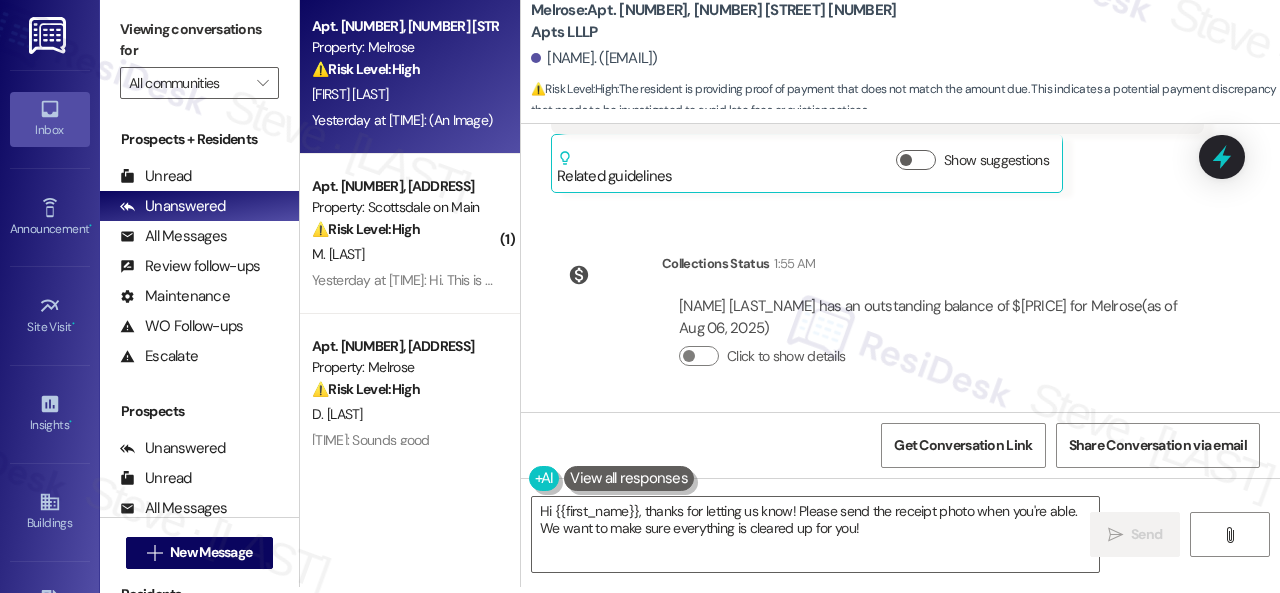 click on "Collections Status [TIME] [NAME] has an outstanding balance of [PRICE] for Melrose (as of [DATE]) Click to show details" at bounding box center [877, 325] 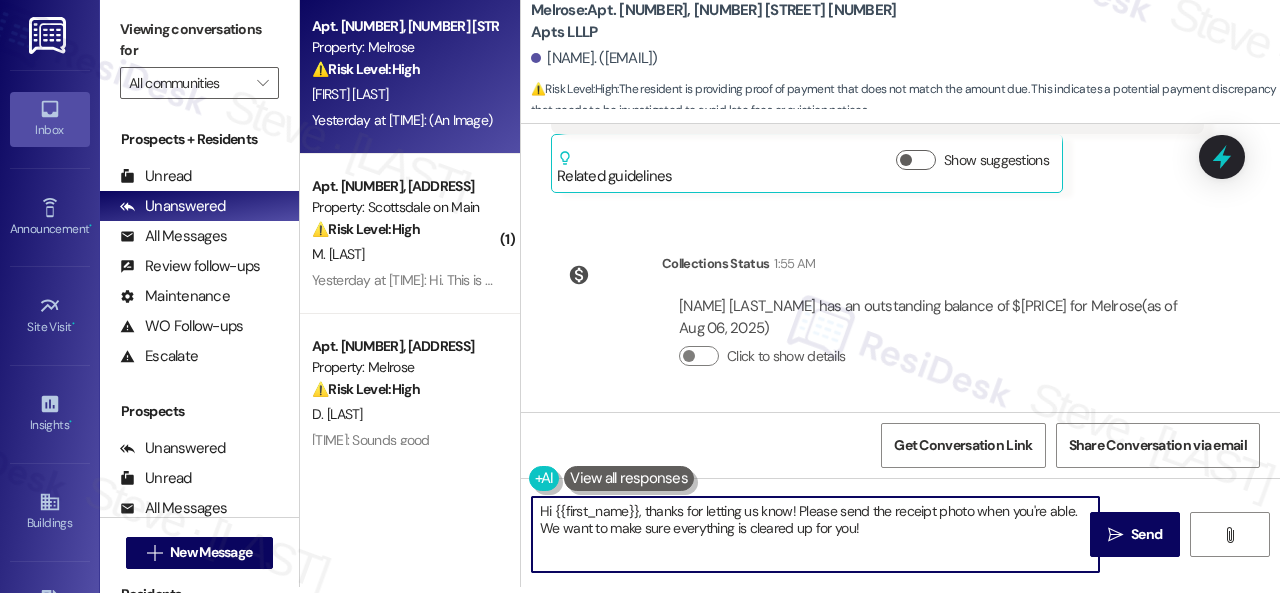 drag, startPoint x: 886, startPoint y: 533, endPoint x: 358, endPoint y: 497, distance: 529.2258 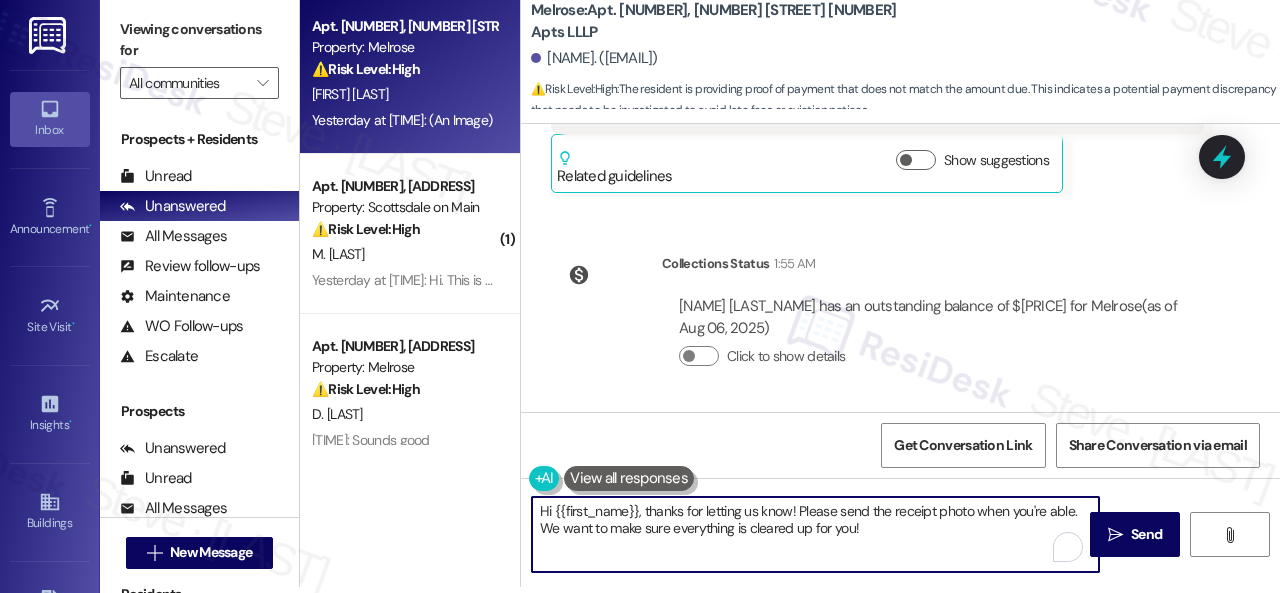 paste on "Thanks for the update! I'm happy to hear you've already taken care of the rent. Enjoy your day" 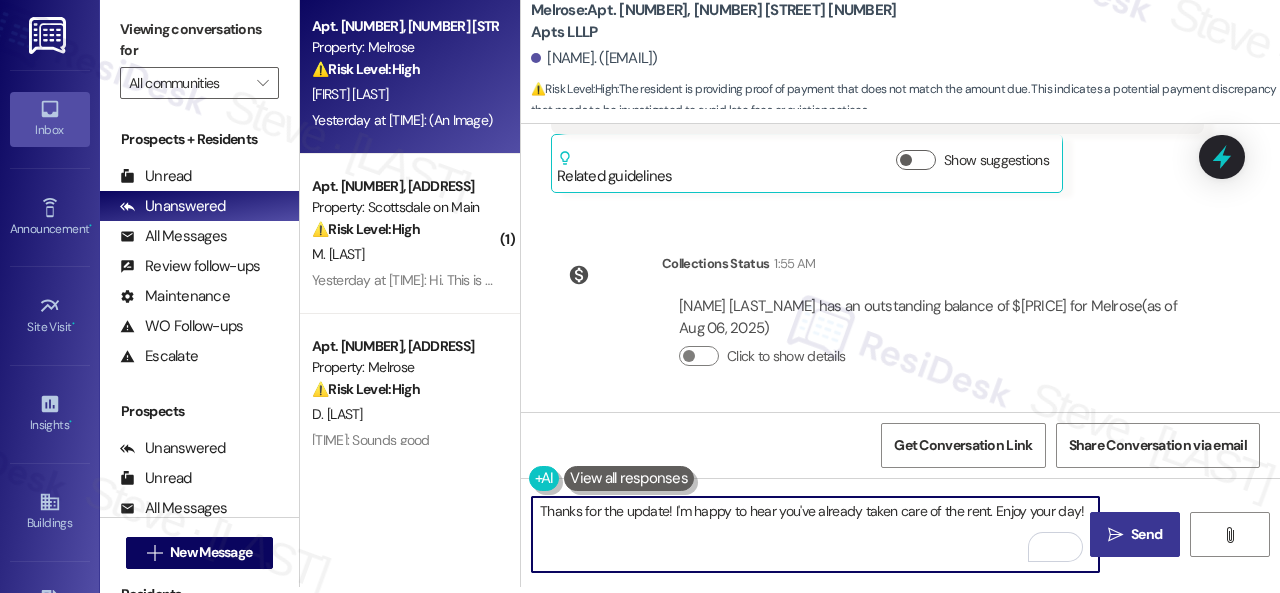 type on "Thanks for the update! I'm happy to hear you've already taken care of the rent. Enjoy your day!" 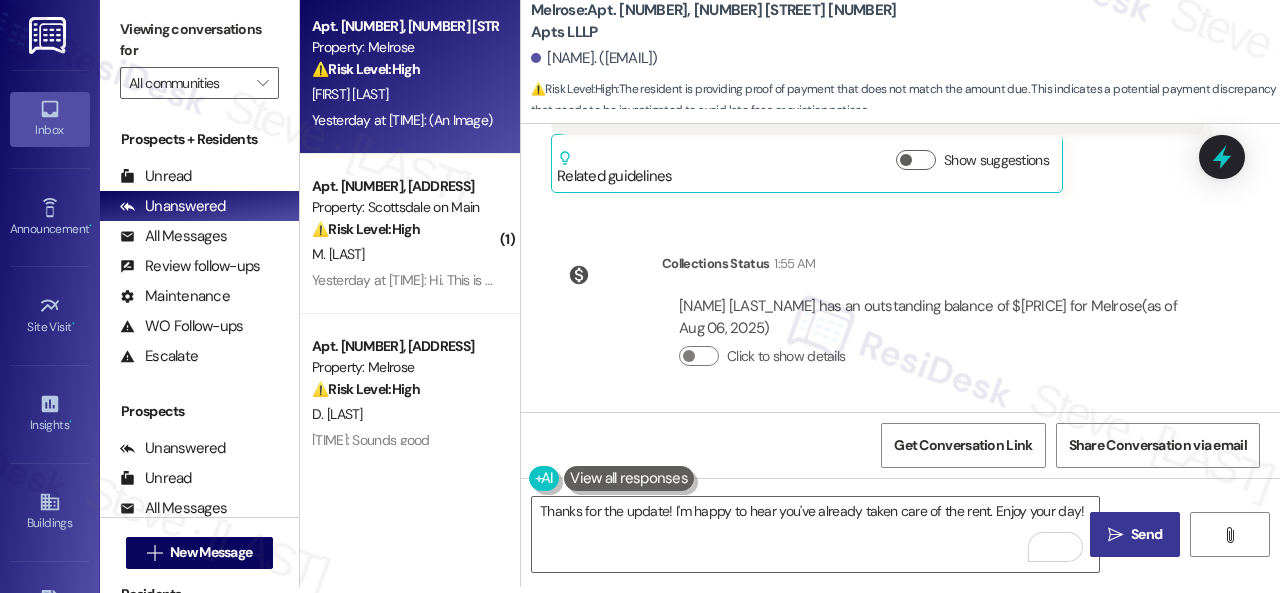 click on "Send" at bounding box center [1146, 534] 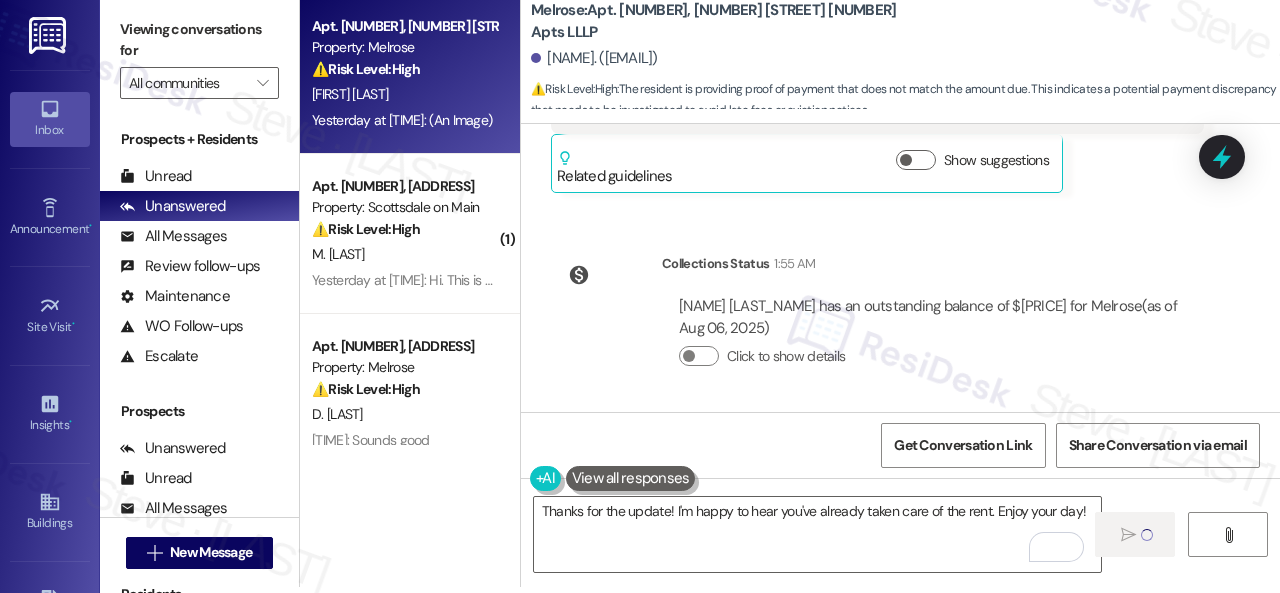 type 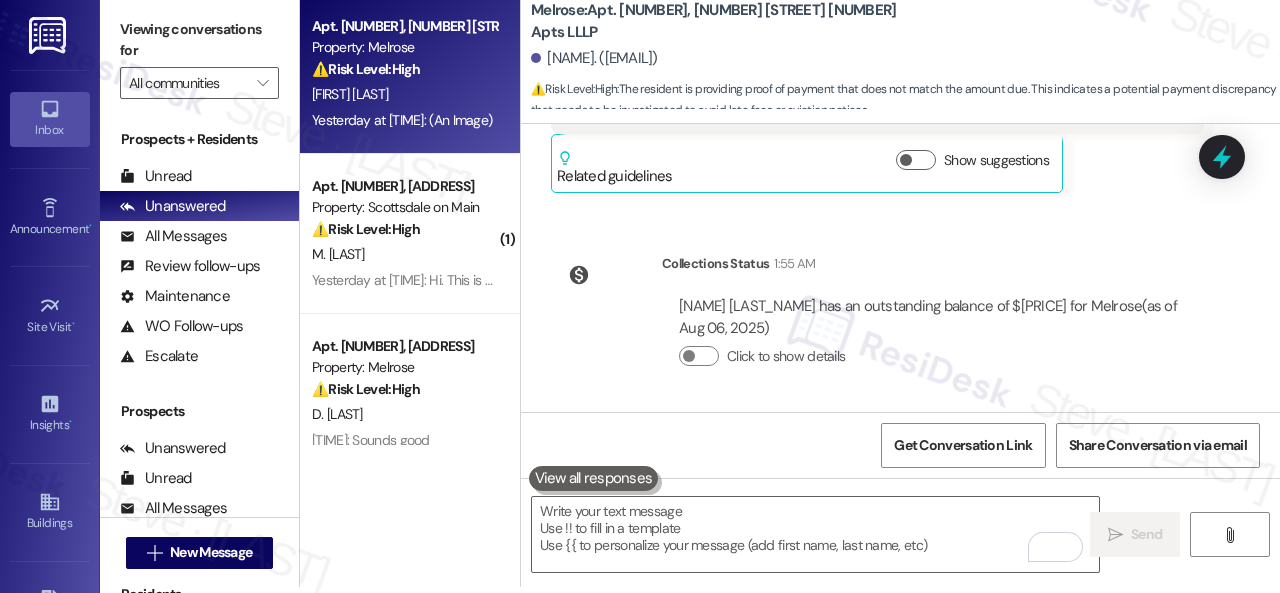 scroll, scrollTop: 0, scrollLeft: 0, axis: both 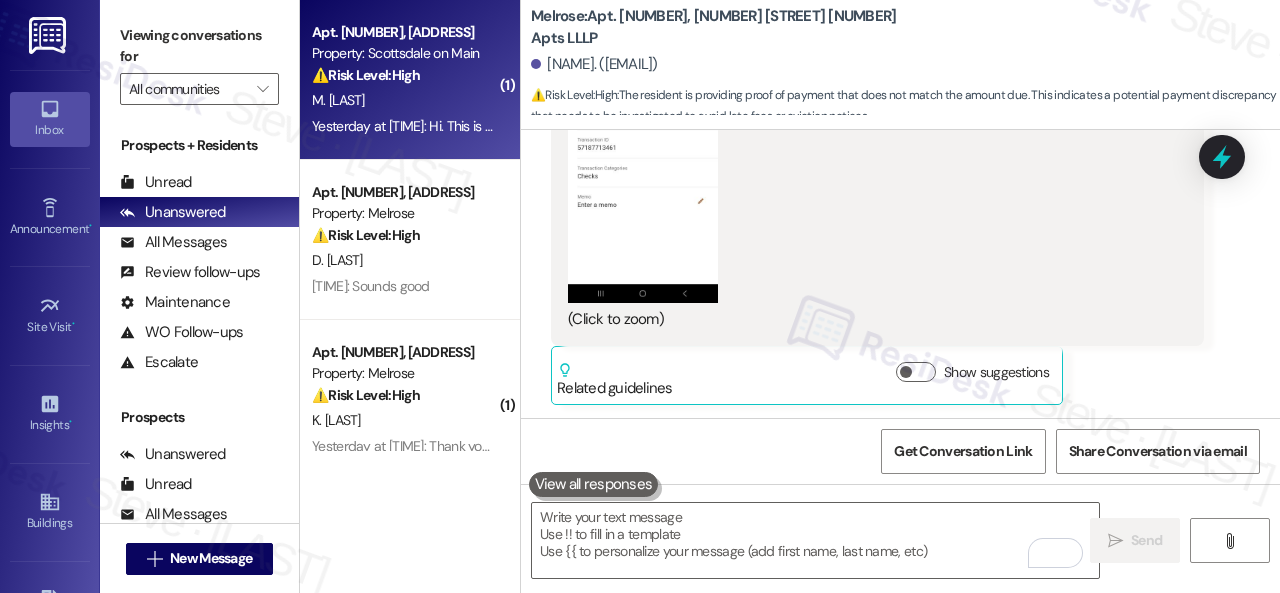 click on "Yesterday at 1:08 PM: Hi. This is [LAST] from 324. I had to order a new cars it will be here Thursday. I'll pay then. Sorry for trouble. Thanks! Yesterday at 1:08 PM: Hi. This is [LAST] from 324. I had to order a new cars it will be here Thursday. I'll pay then. Sorry for trouble. Thanks!" at bounding box center [721, 126] 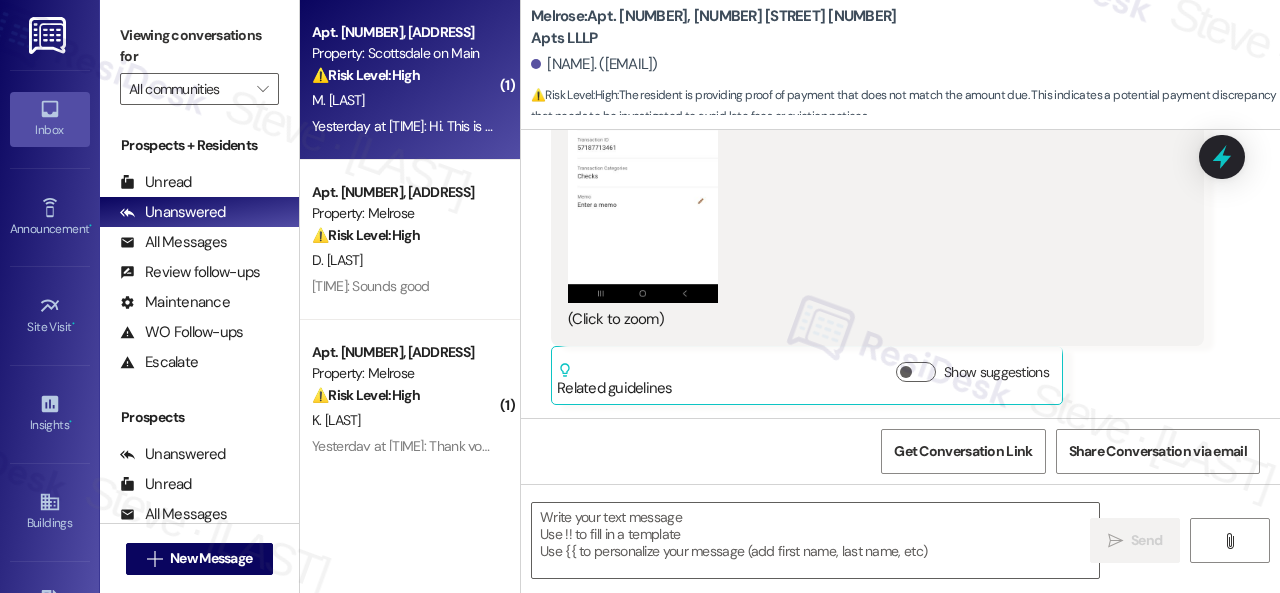 type on "Fetching suggested responses. Please feel free to read through the conversation in the meantime." 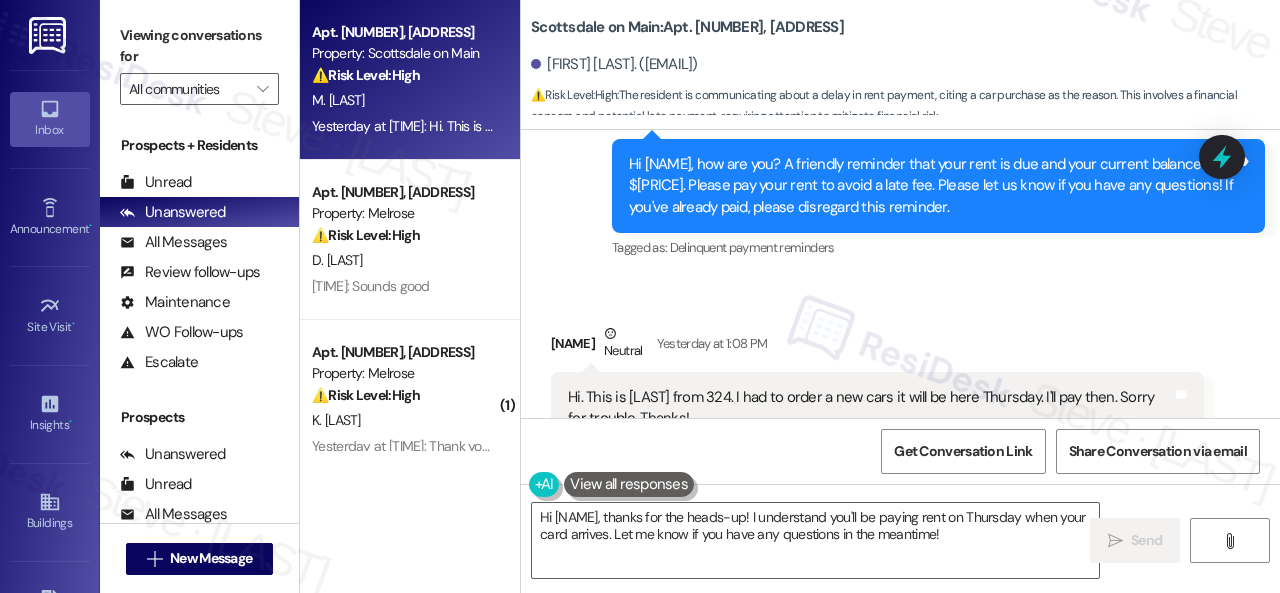 scroll, scrollTop: 3790, scrollLeft: 0, axis: vertical 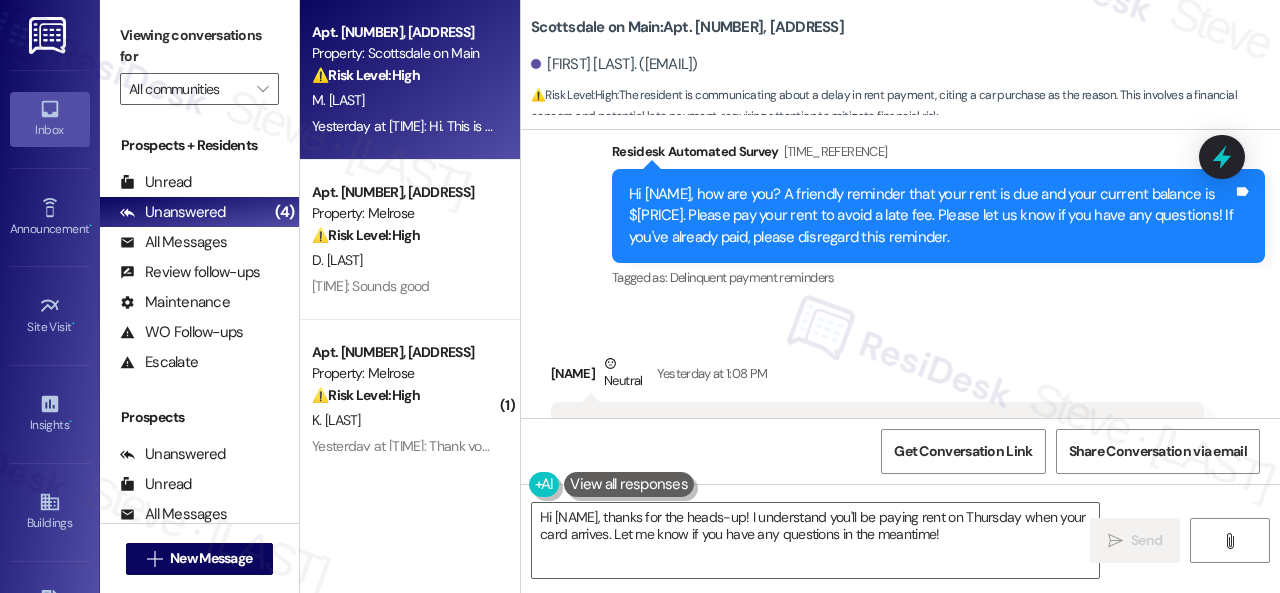 click on "Sent via SMS Sarah (ResiDesk) [DATE] at [TIME] 👍 Tags and notes Tagged as: Positive response Click to highlight conversations about Positive response Survey, sent via SMS Residesk Automated Survey [DATE] at [TIME] Hi [FIRST], how are you? This is a friendly reminder that your rent is due. Please let us know if you have any questions! Tags and notes Tagged as: Delinquent payment reminders , Click to highlight conversations about Delinquent payment reminders Rent/payments Click to highlight conversations about Rent/payments Survey, sent via SMS Residesk Automated Survey Yesterday at [TIME] Hi [FIRST], how are you? A friendly reminder that your rent is due and your current balance is $[PRICE]. Please pay your rent to avoid a late fee. Please let us know if you have any questions! If you've already paid, please disregard this reminder. Tags and notes Tagged as: Delinquent payment reminders Click to highlight conversations about Delinquent payment reminders" at bounding box center [900, 22] 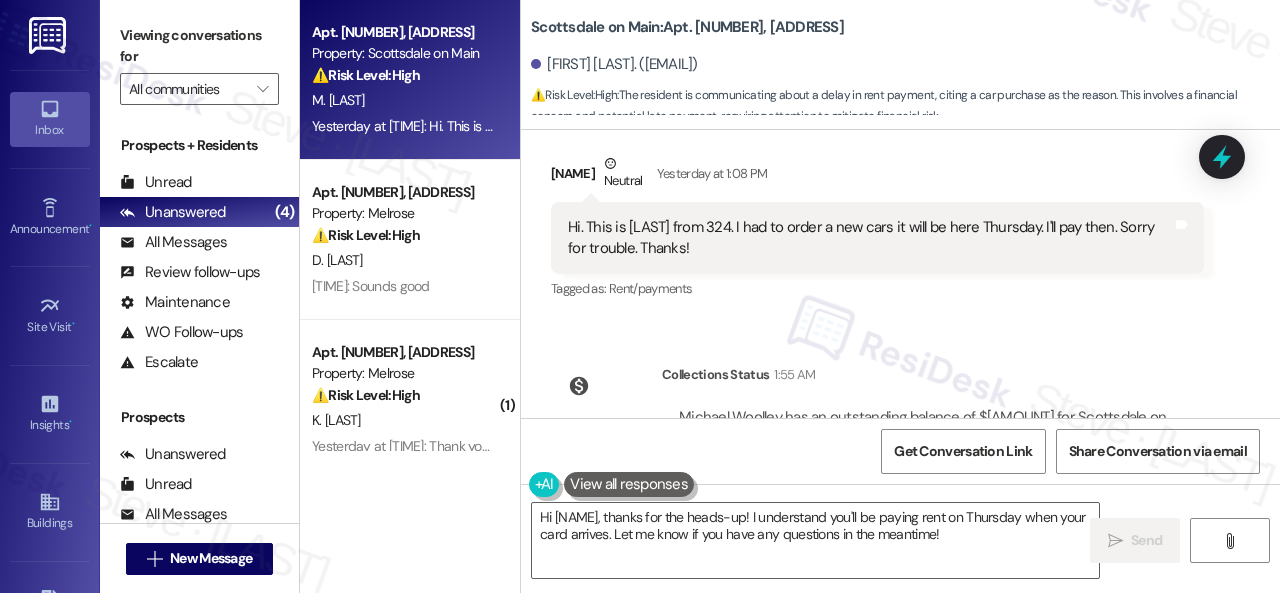 scroll, scrollTop: 4096, scrollLeft: 0, axis: vertical 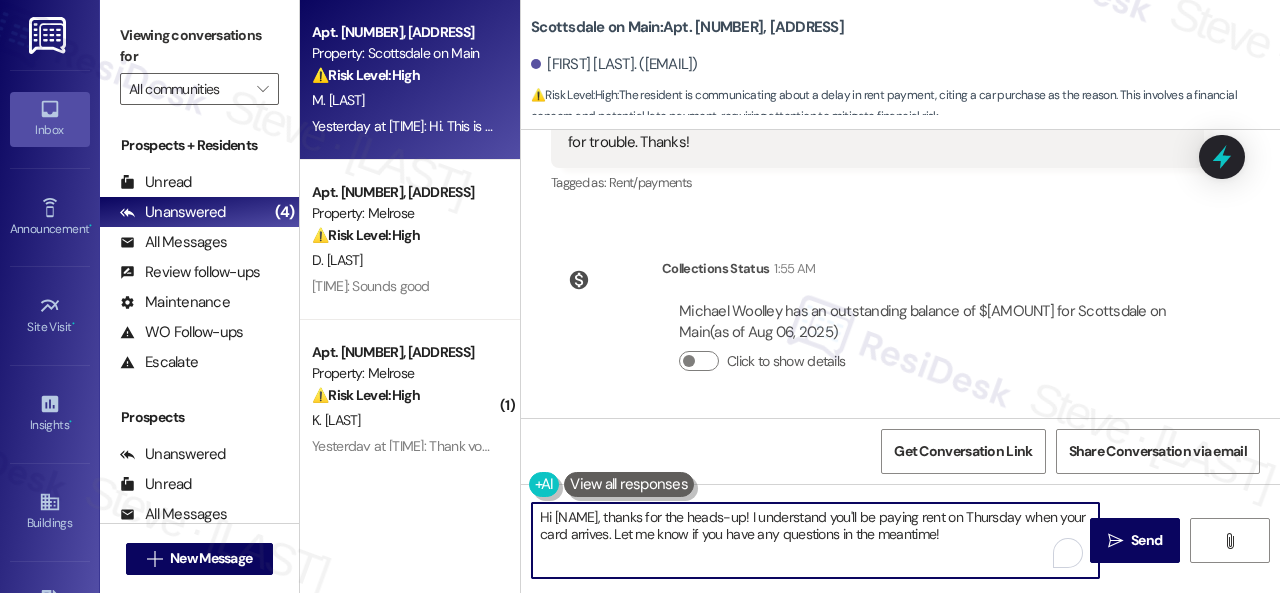 drag, startPoint x: 980, startPoint y: 535, endPoint x: 482, endPoint y: 459, distance: 503.7658 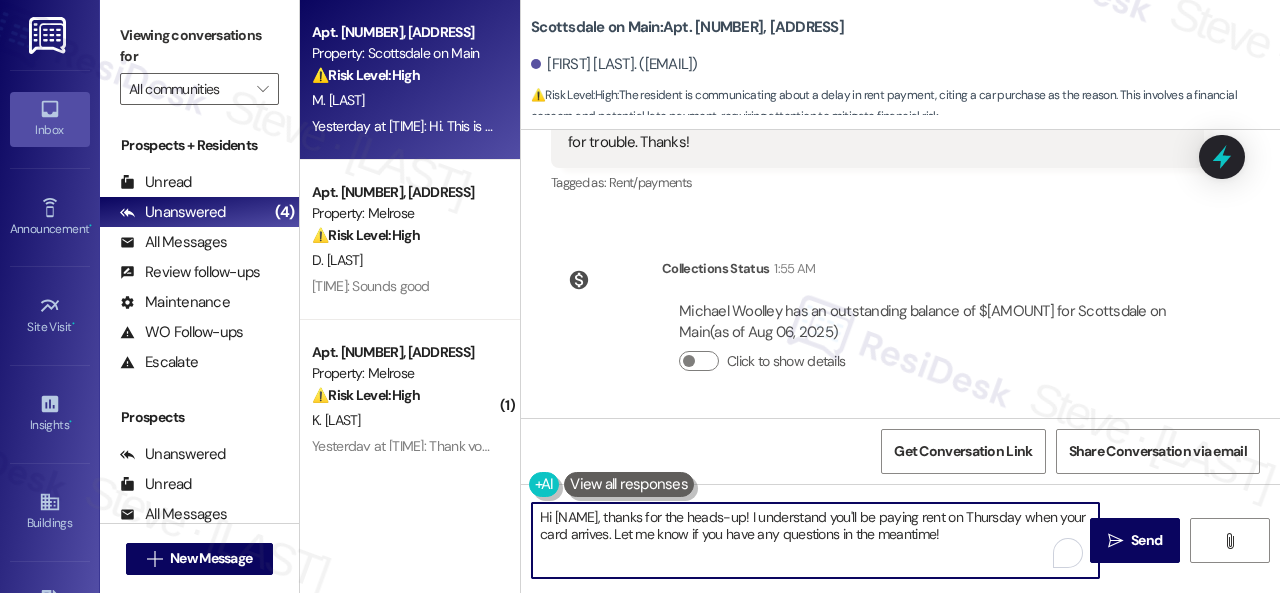 click on "Apt. [NUMBER], [PROPERTY_NAME] Property: [PROPERTY_NAME] ⚠️ Risk Level: High The resident is communicating about a delay in rent payment, citing a car purchase as the reason. This involves a financial concern and potential late payment, requiring attention to mitigate financial risk. M. Woolley Yesterday at [TIME]: Hi. This is Woolley from [NUMBER]. I had to order a new cars it will be here Thursday. I'll pay then. Sorry for trouble. Thanks! Yesterday at [TIME]: Hi. This is Woolley from [NUMBER]. I had to order a new cars it will be here Thursday. I'll pay then. Sorry for trouble. Thanks! Apt. [NUMBER], [PROPERTY_NAME] Property: [PROPERTY_NAME] ⚠️ Risk Level: High The resident is questioning a rent charge, indicating a potential financial concern. The resident believes rent should be free, suggesting a possible misunderstanding or dispute regarding their lease or a rent assistance program. This requires urgent clarification to avoid late fees or further escalation. D. Kim ( 1 ) Property: [PROPERTY_NAME] ⚠️" at bounding box center [790, 296] 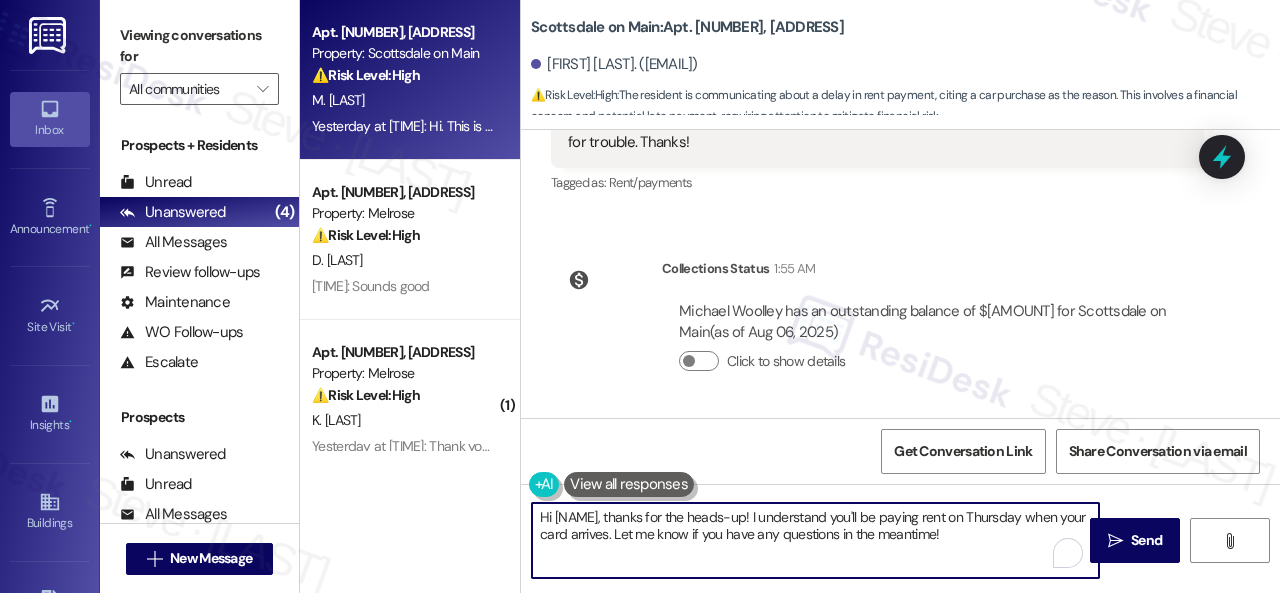 paste on "Thanks for updating us on your payment plan, [FIRST_NAME]! We appreciate you letting us know. Please don't hesitate to reach out if you need anything els" 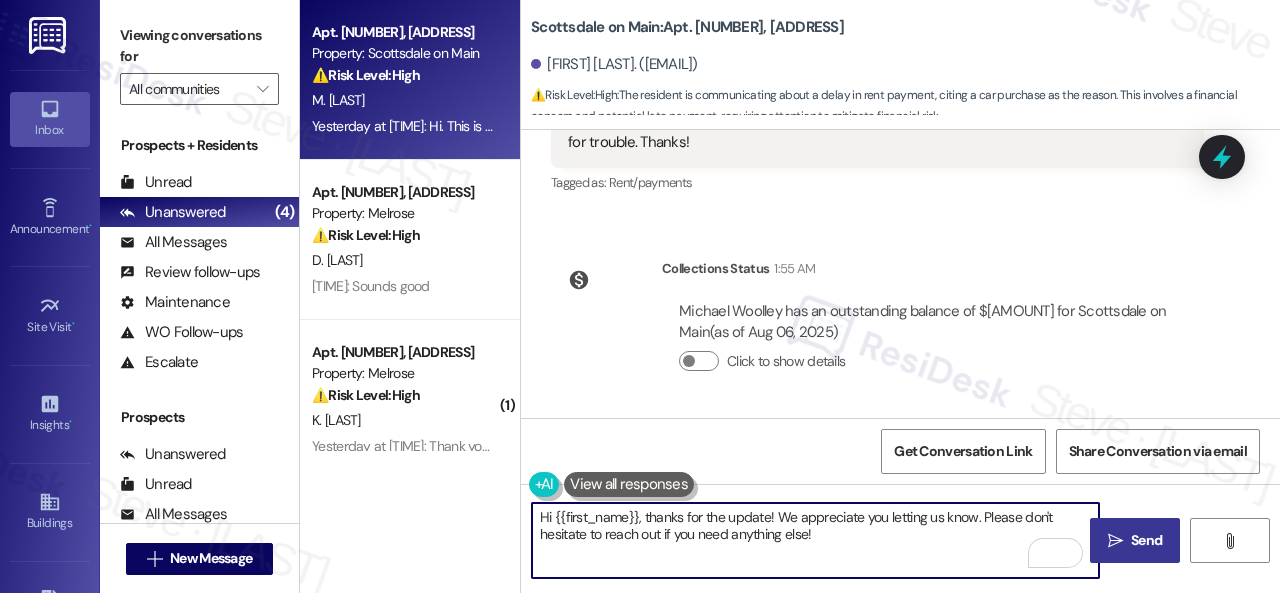 type on "Hi {{first_name}}, thanks for the update! We appreciate you letting us know. Please don't hesitate to reach out if you need anything else!" 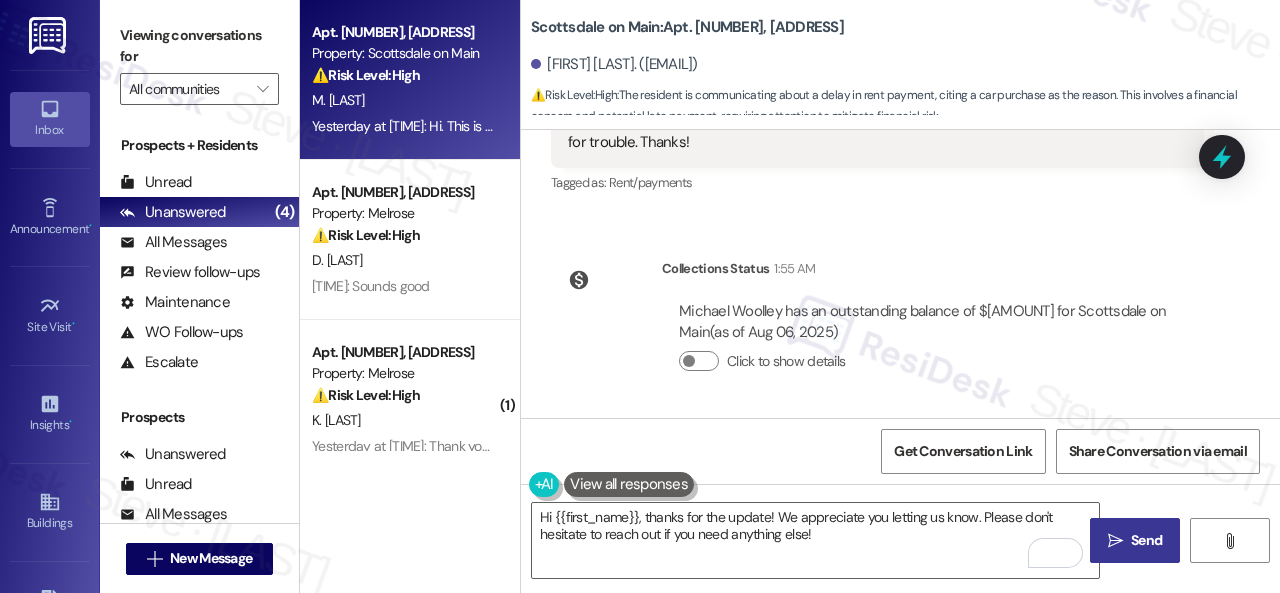 click on "" at bounding box center (1115, 541) 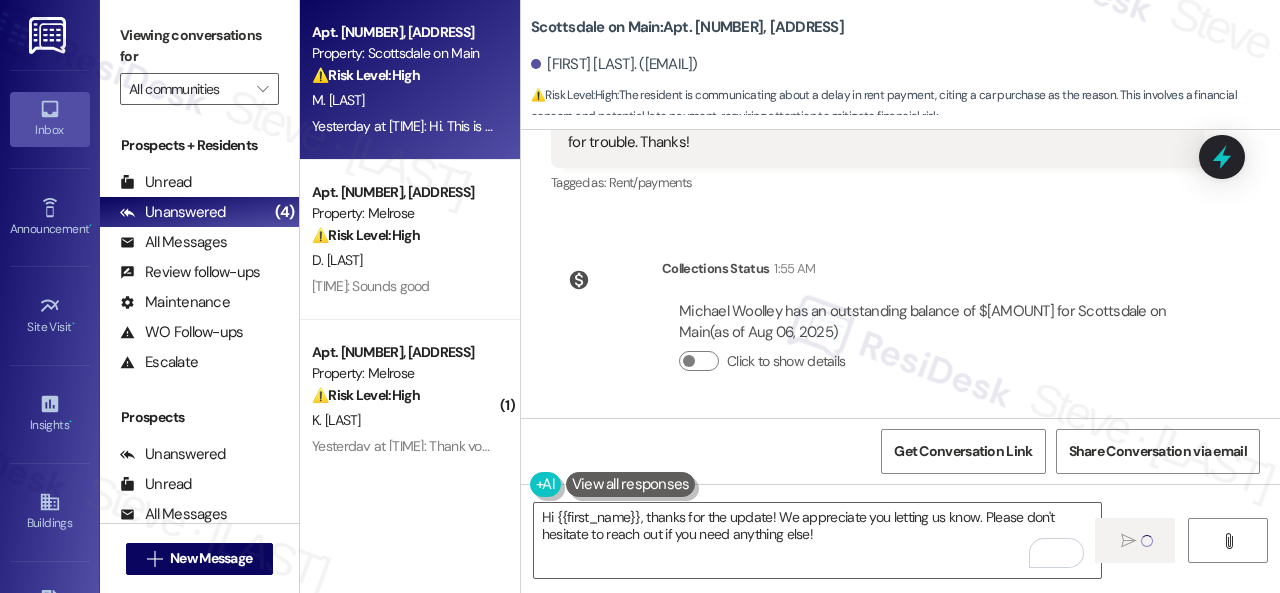 type 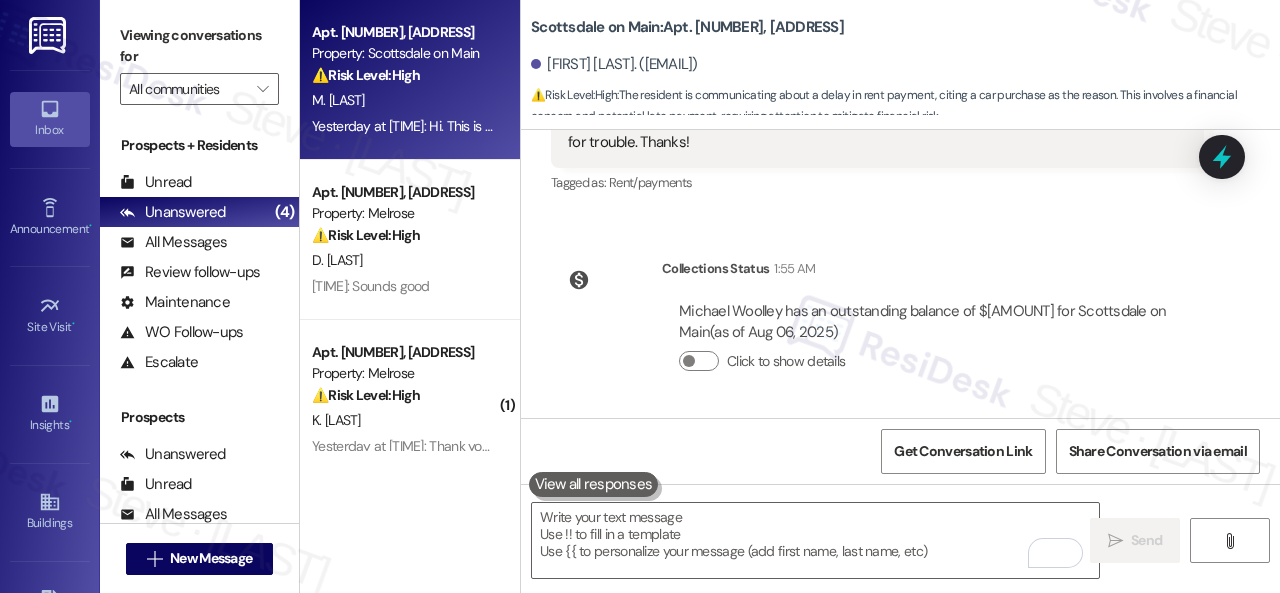 scroll, scrollTop: 3890, scrollLeft: 0, axis: vertical 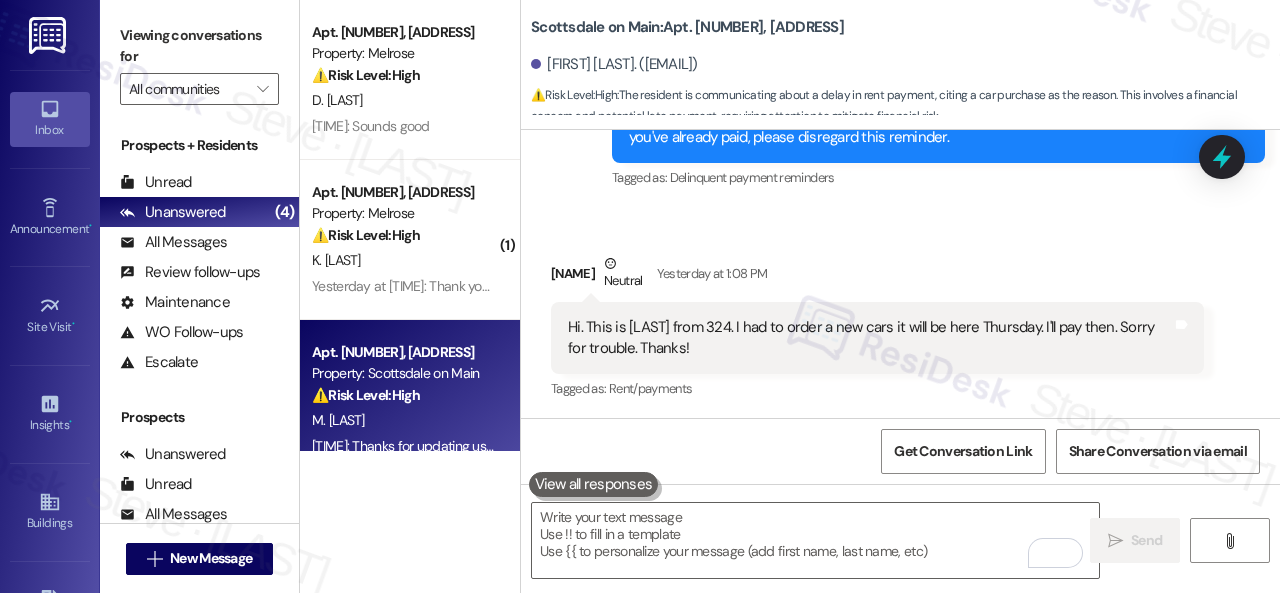 click on "Received via SMS Michael Woolley Neutral Yesterday at [TIME] Hi. This is Woolley from [NUMBER]. I had to order a new cars it will be here Thursday. I'll pay then. Sorry for trouble. Thanks! Tags and notes Tagged as: Rent/payments Click to highlight conversations about Rent/payments" at bounding box center (900, 313) 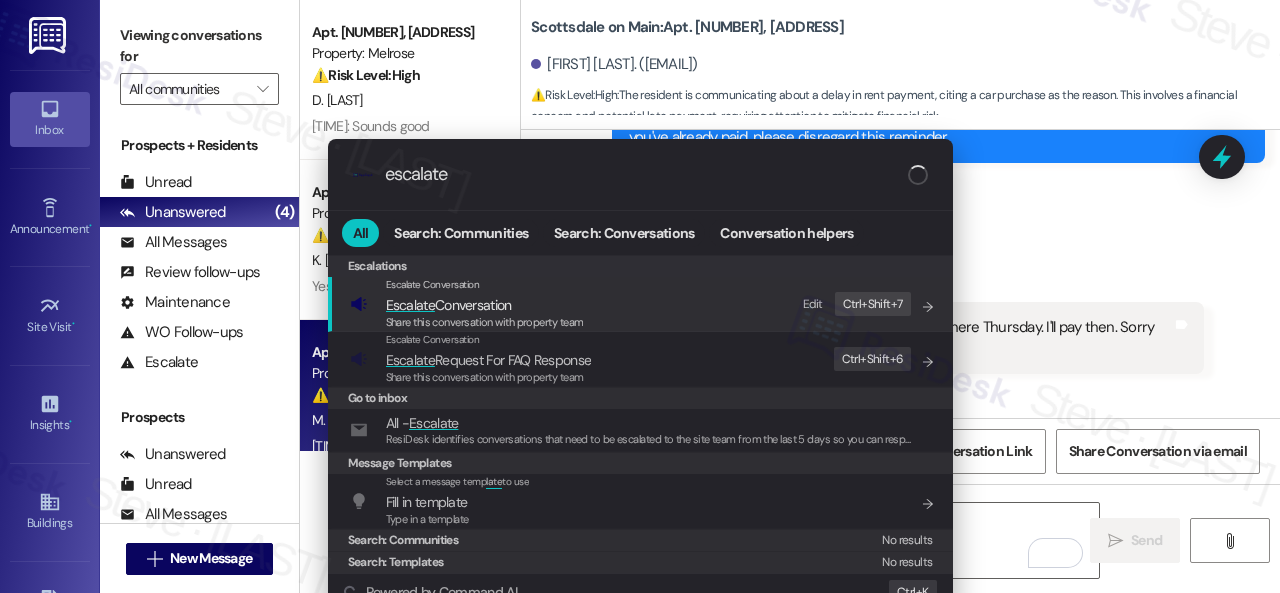 click on "Edit" at bounding box center [813, 304] 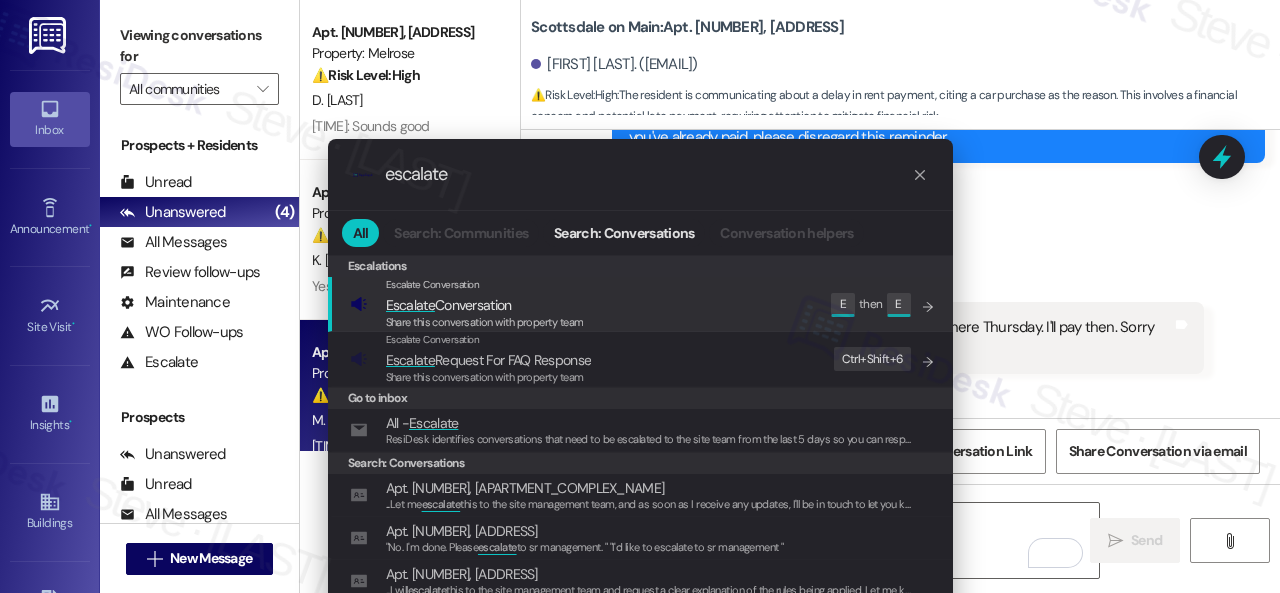 drag, startPoint x: 500, startPoint y: 179, endPoint x: 321, endPoint y: 229, distance: 185.8521 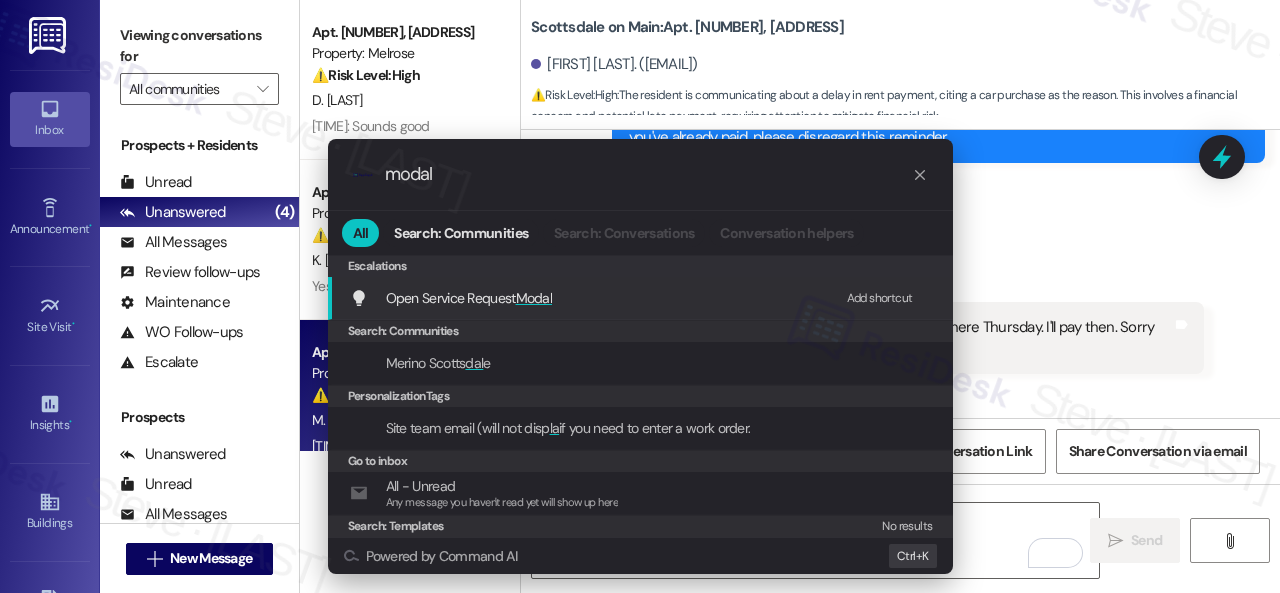 click on "Add shortcut" at bounding box center [880, 298] 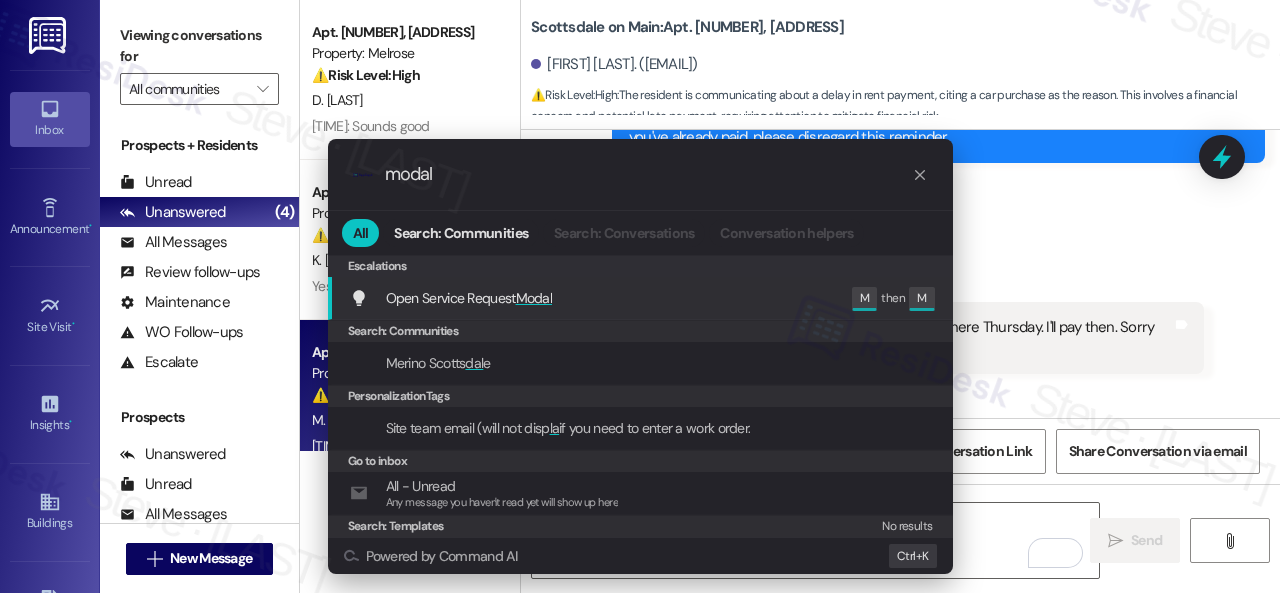 click on ".cls-1{fill:#0a055f;}.cls-2{fill:#0cc4c4;} resideskLogoBlueOrange modal All Search: Communities Search: Conversations Conversation helpers Escalations Escalations Open Service Request  Modal Edit M then M Search: Communities Merino Scotts dal e PersonalizationTags Site team email (will not disp la y if it hasn't been set up in ResiDesk) Go to inbox All - Unread Any message you haven't read yet will show up here Search: Templates No results Powered by Command AI Ctrl+ K" at bounding box center [640, 296] 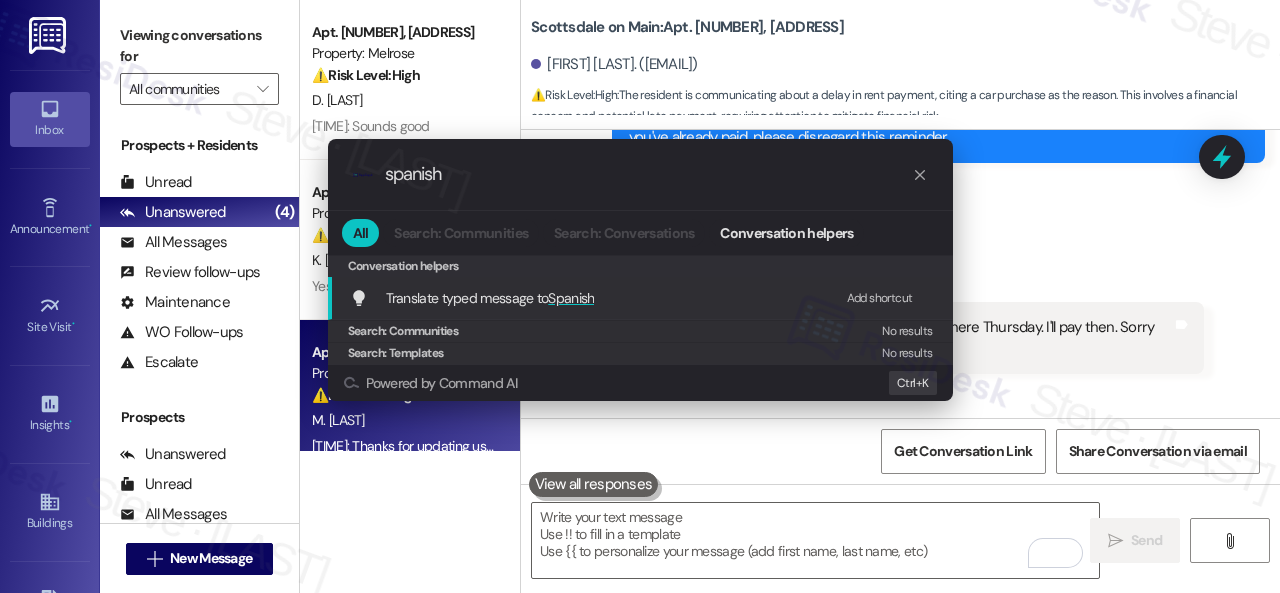 type on "spanish" 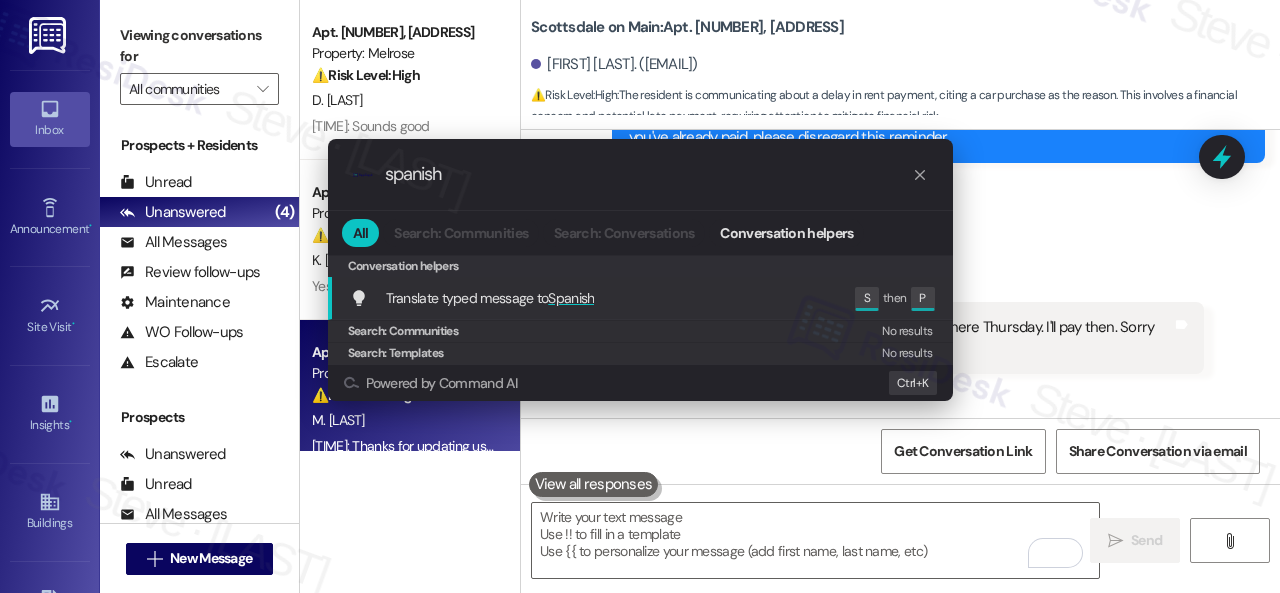 click 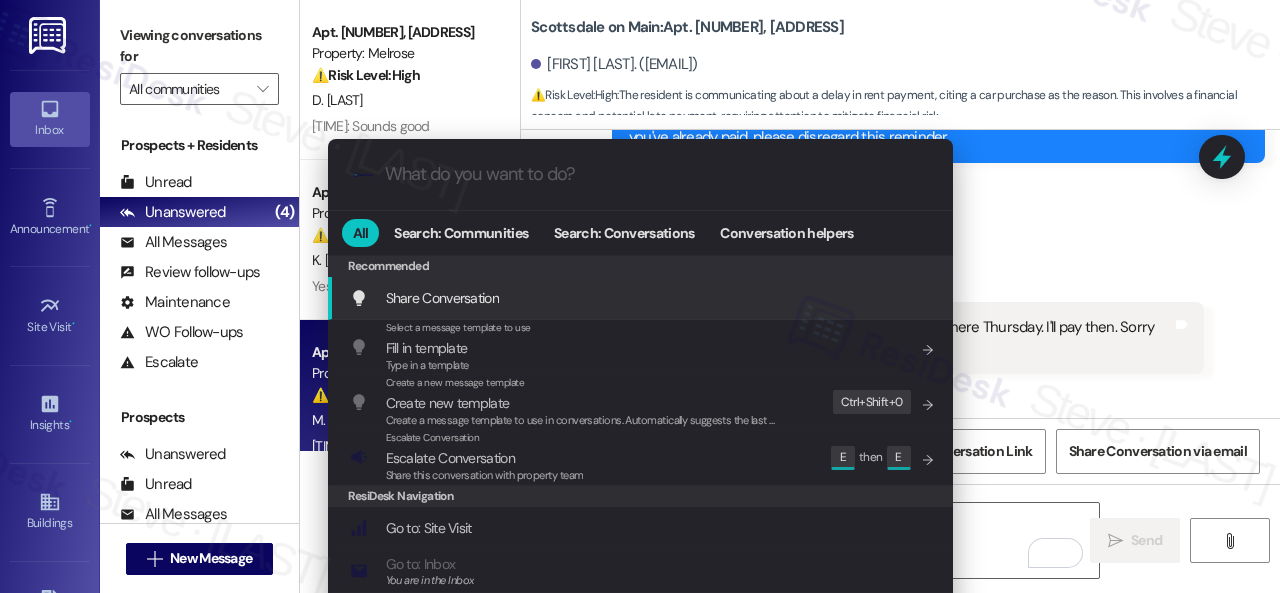 click on ".cls-1{fill:#0a055f;}.cls-2{fill:#0cc4c4;} resideskLogoBlueOrange All Search: Communities Search: Conversations Conversation helpers Recommended Recommended Share Conversation Add shortcut Select a message template to use Fill in template Type in a template Add shortcut Create a new message template Create new template Create a message template to use in conversations. Automatically suggests the last message you sent. Edit Ctrl+ Shift+ 0 Escalate Conversation Escalate Conversation Share this conversation with property team Edit E then E ResiDesk Navigation Go to: Site Visit Add shortcut Go to: Inbox You are in the Inbox Add shortcut Go to: Settings Add shortcut Go to: Message Templates Add shortcut Go to: Buildings Add shortcut Help Getting Started: What you can do with ResiDesk Add shortcut Settings Powered by Command AI Ctrl+ K" at bounding box center [640, 296] 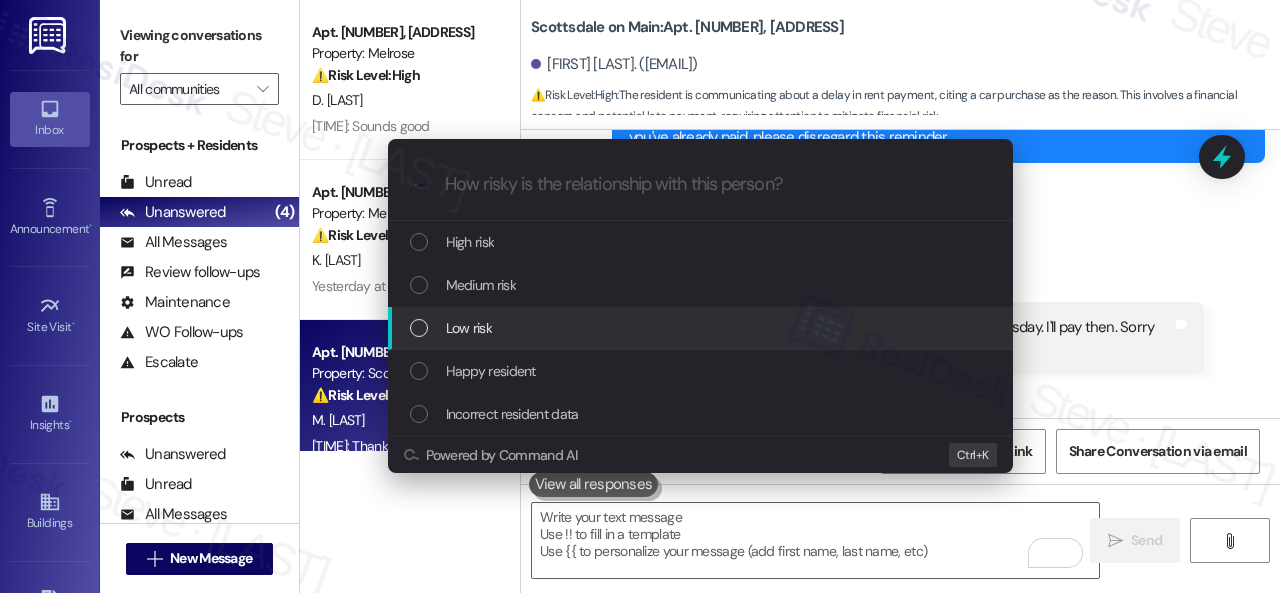 drag, startPoint x: 475, startPoint y: 322, endPoint x: 524, endPoint y: 293, distance: 56.938564 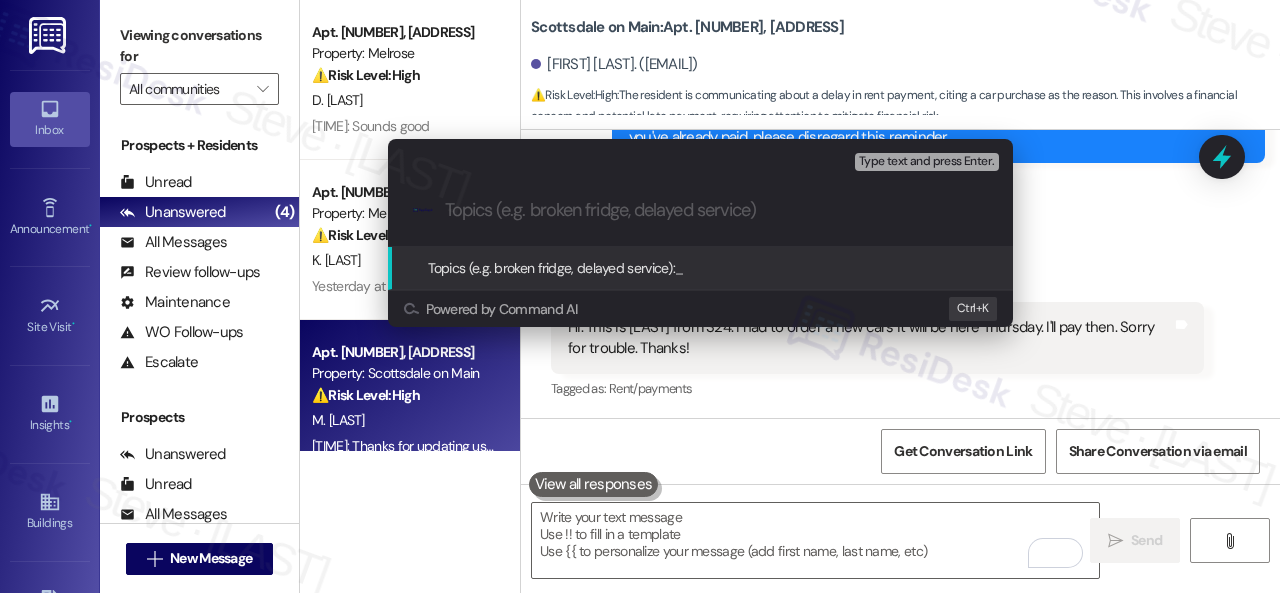 paste on "Late payment notice." 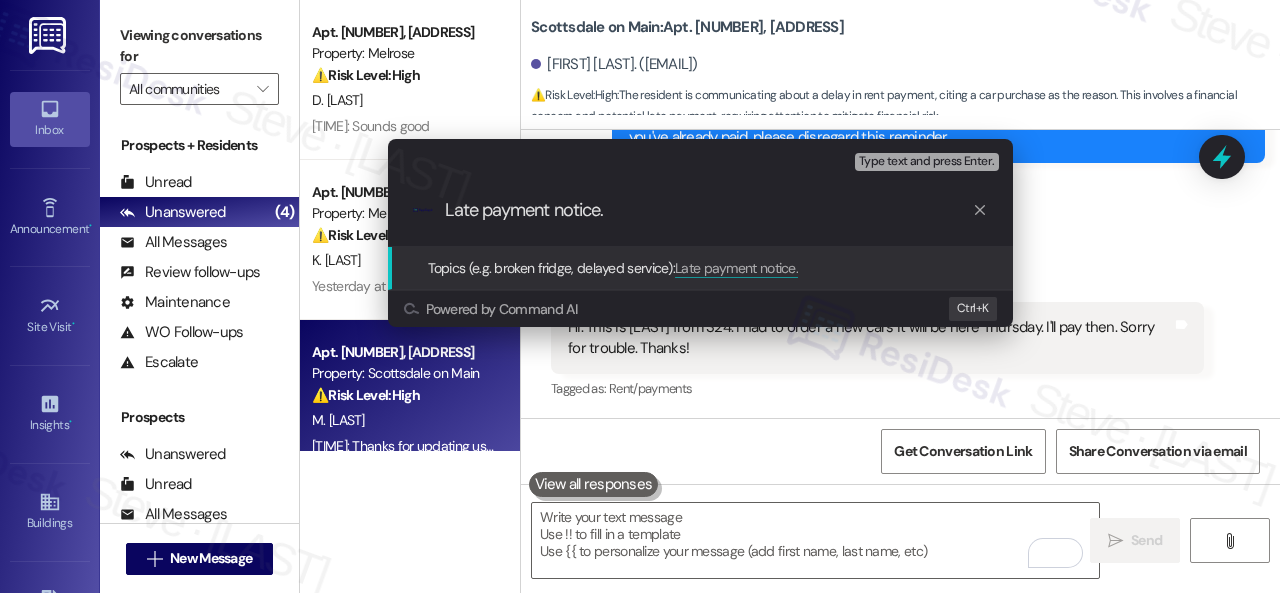 type 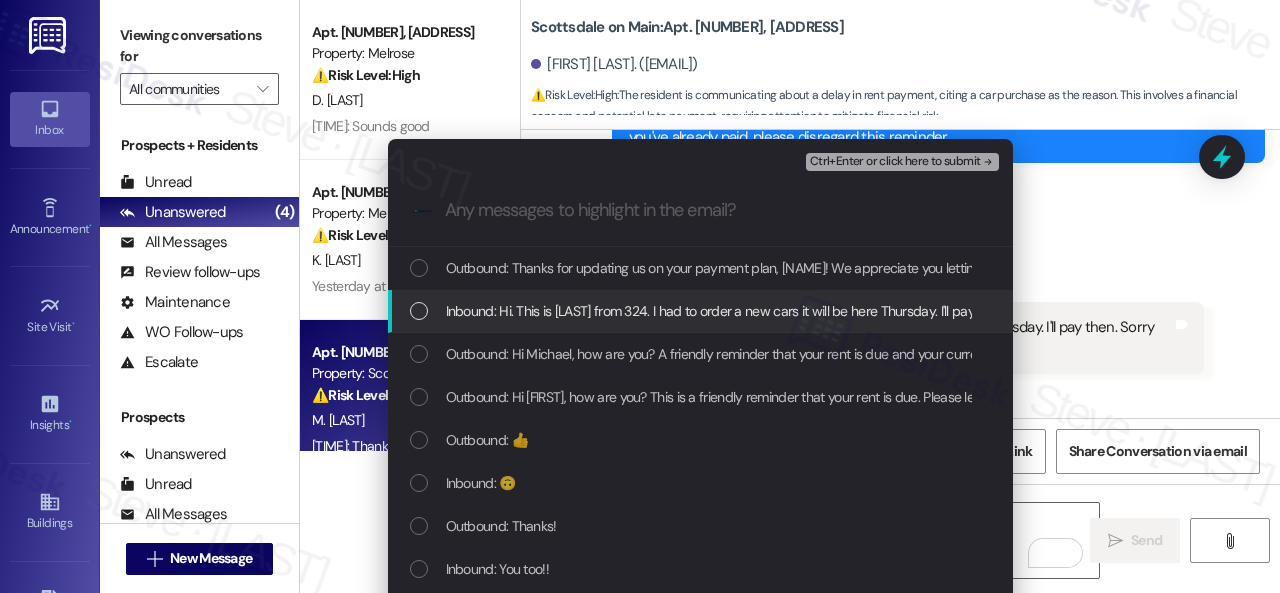 drag, startPoint x: 620, startPoint y: 305, endPoint x: 694, endPoint y: 251, distance: 91.60786 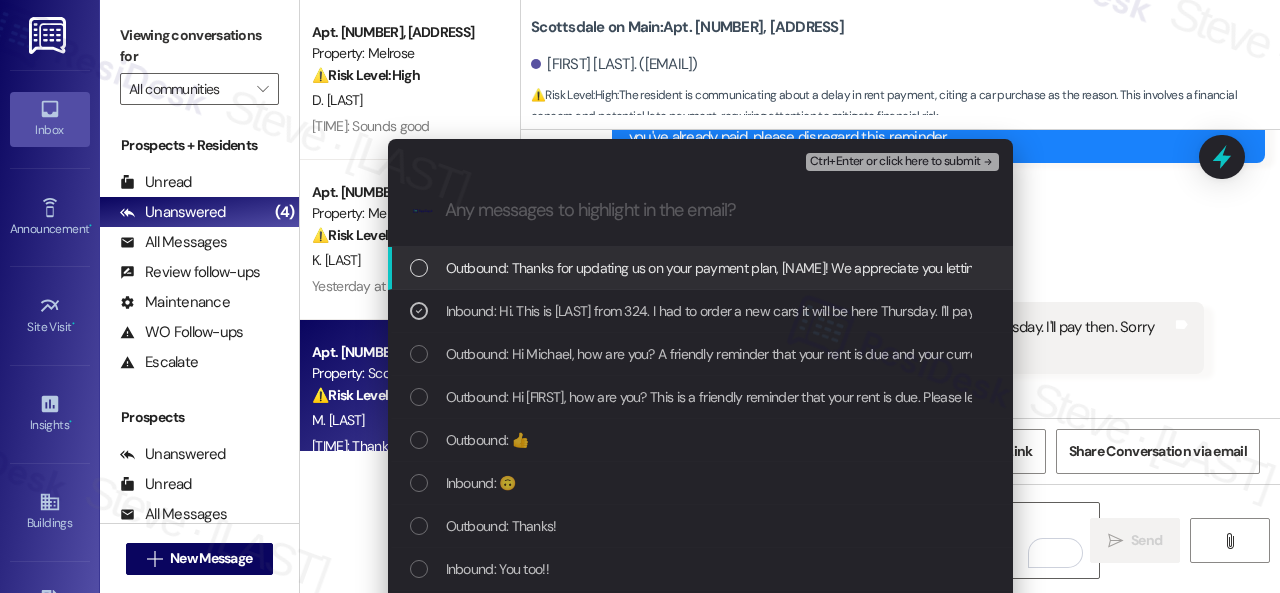 click on "Ctrl+Enter or click here to submit" at bounding box center (895, 162) 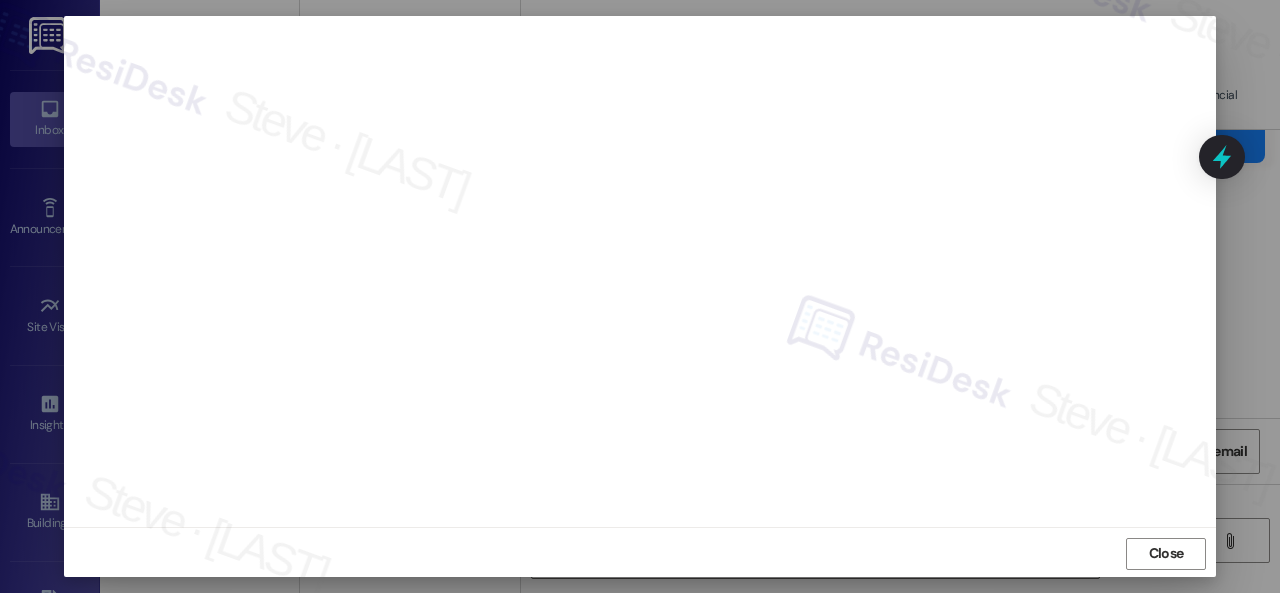 scroll, scrollTop: 25, scrollLeft: 0, axis: vertical 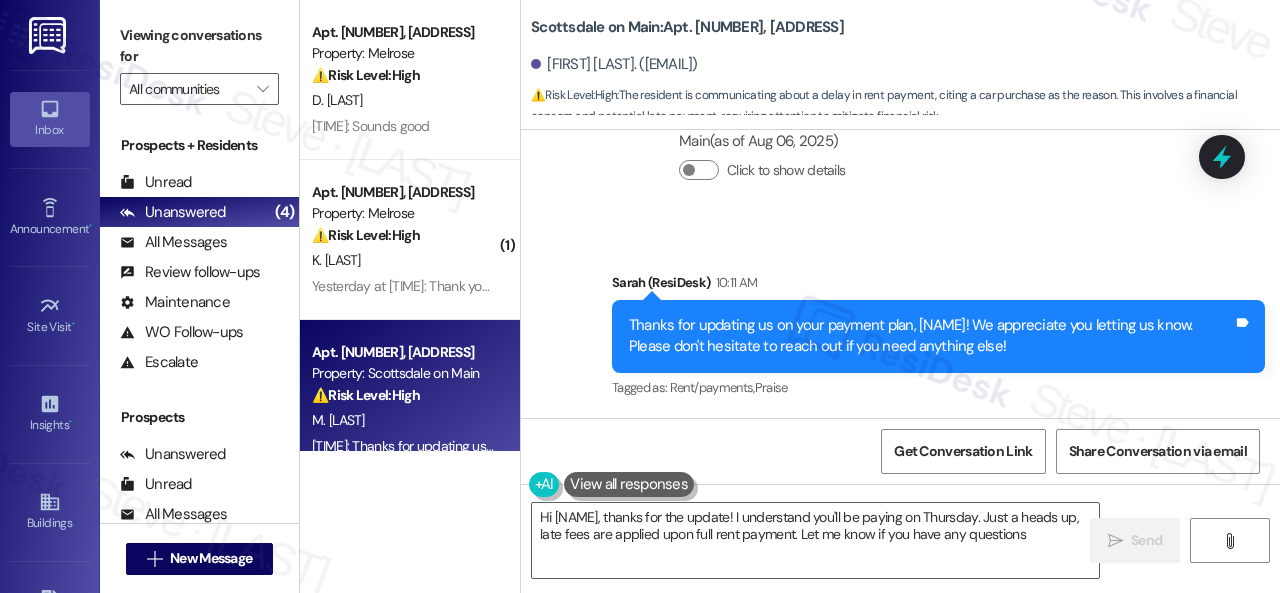 type on "Hi {{first_name}}, thanks for the update! I understand you'll be paying on Thursday. Just a heads up, late fees are applied upon full rent payment. Let me know if you have any questions!" 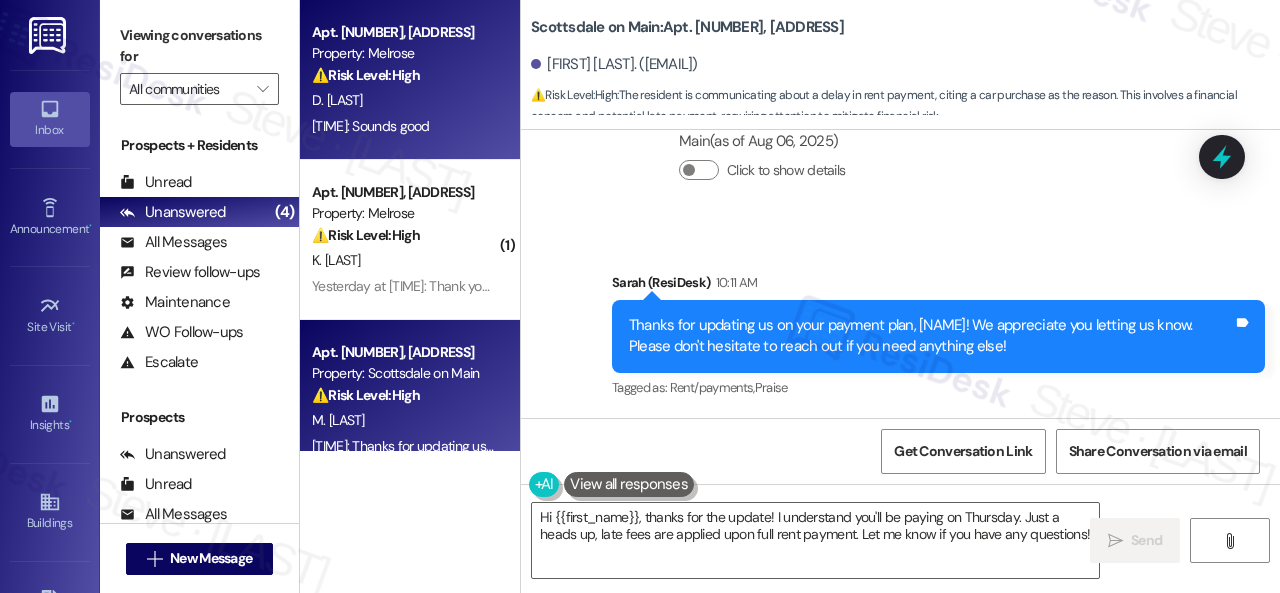 click on "D. [LAST]" at bounding box center (404, 100) 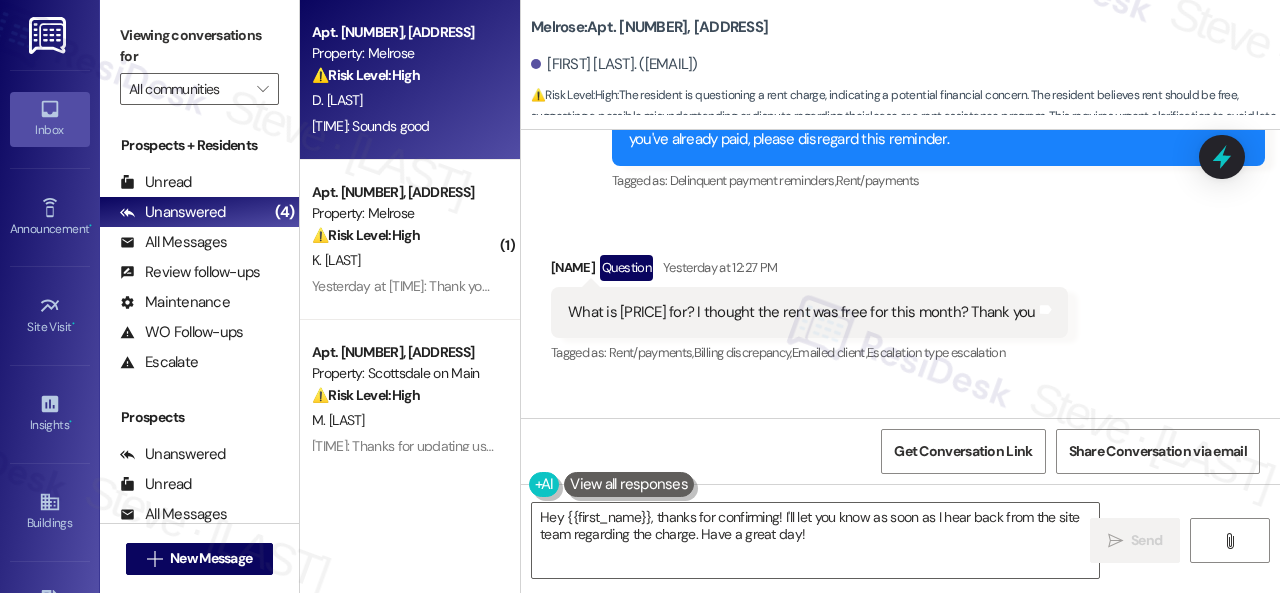 scroll, scrollTop: 475, scrollLeft: 0, axis: vertical 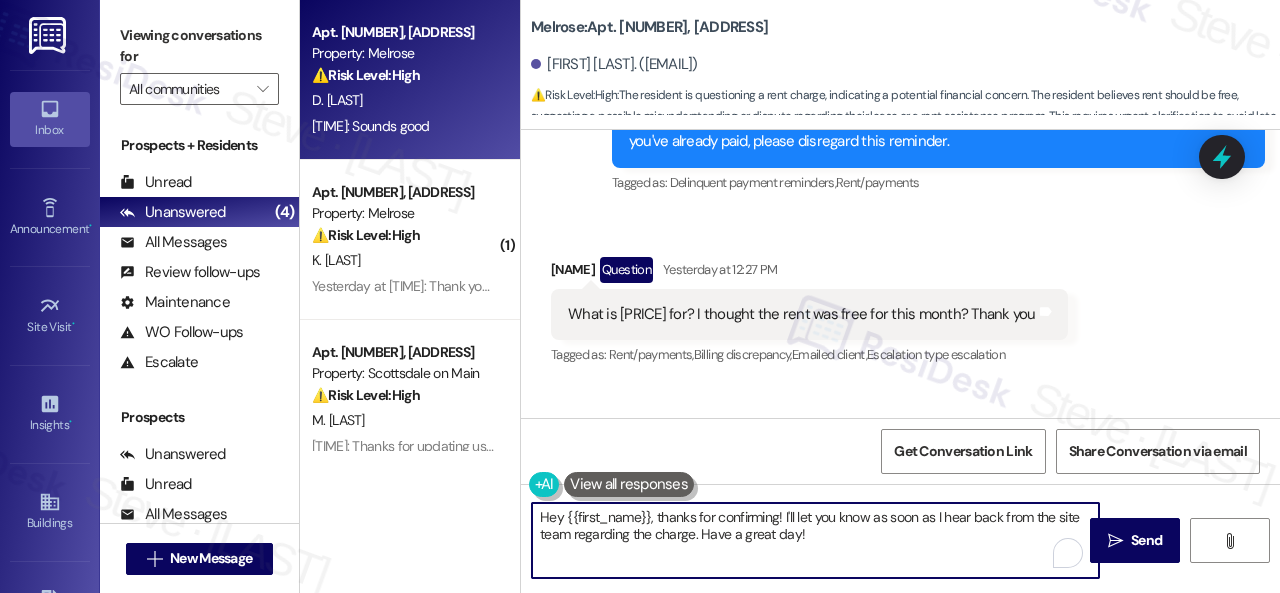 click on "Hey {{first_name}}, thanks for confirming! I'll let you know as soon as I hear back from the site team regarding the charge. Have a great day!" at bounding box center [815, 540] 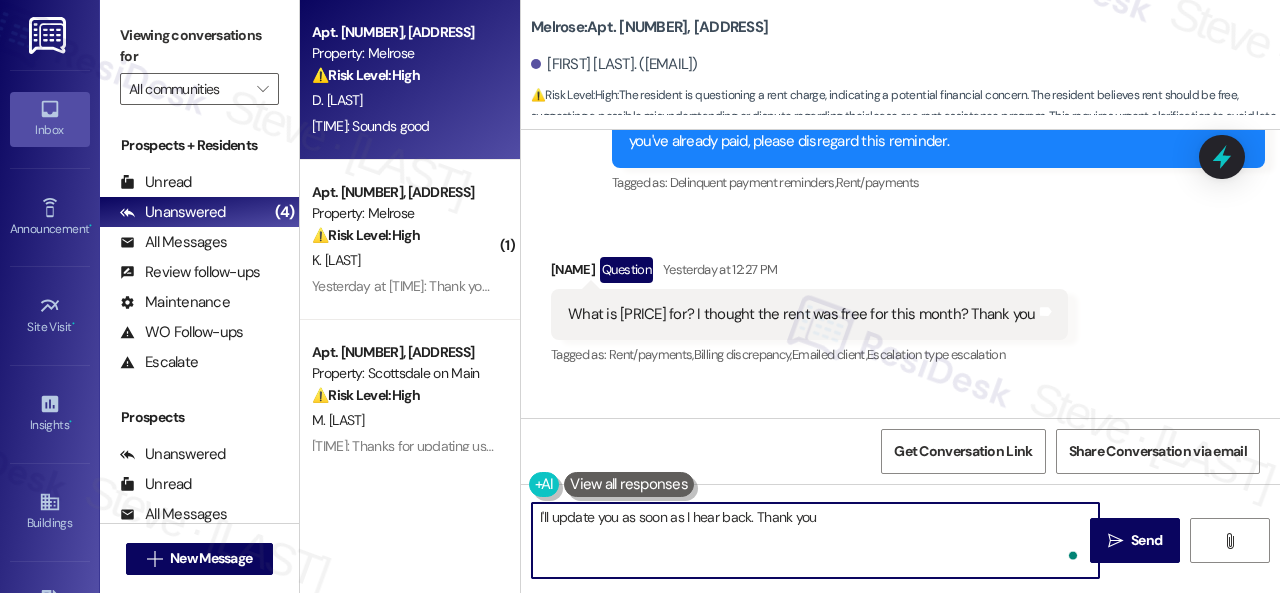 type on "I'll update you as soon as I hear back. Thank you." 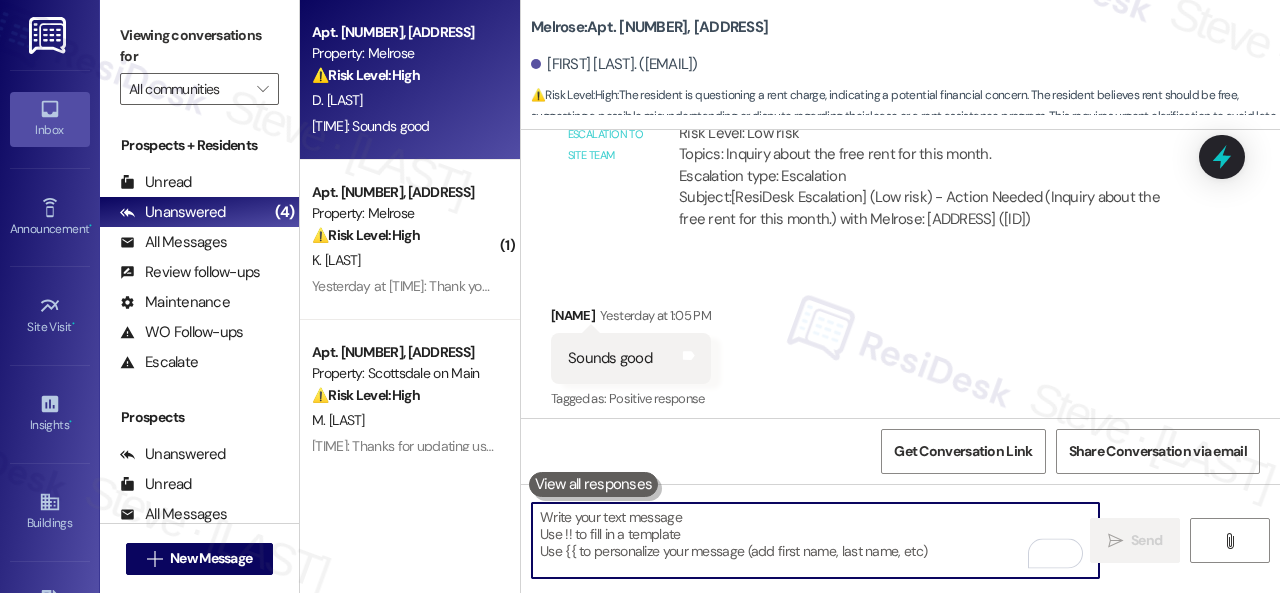 scroll, scrollTop: 1068, scrollLeft: 0, axis: vertical 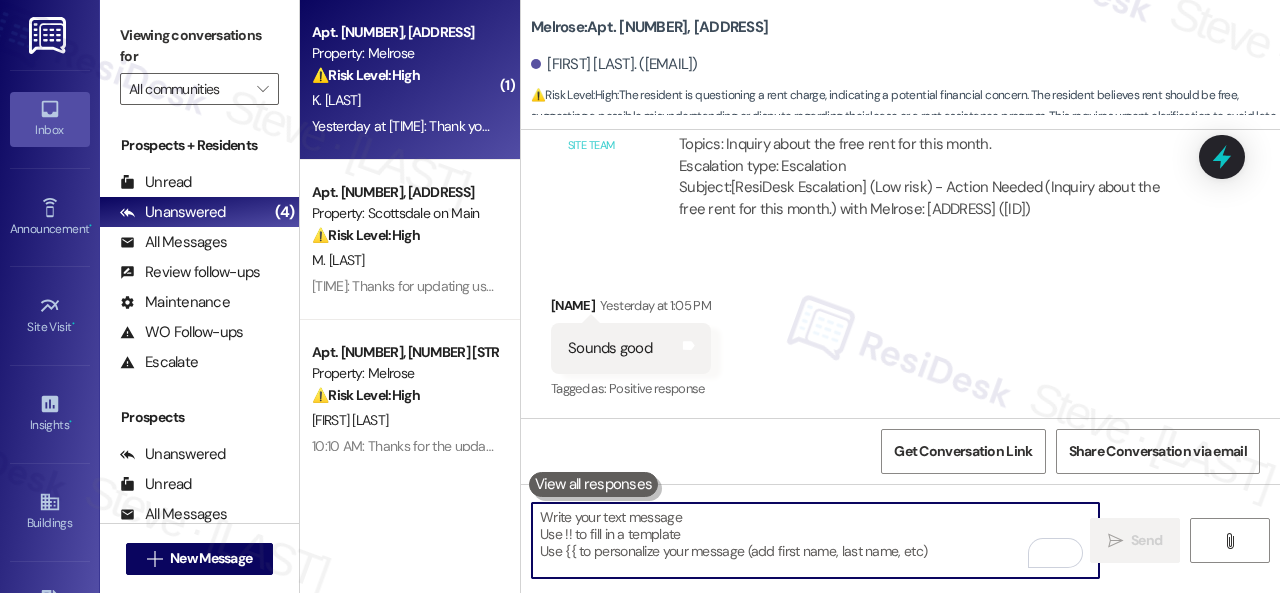 type 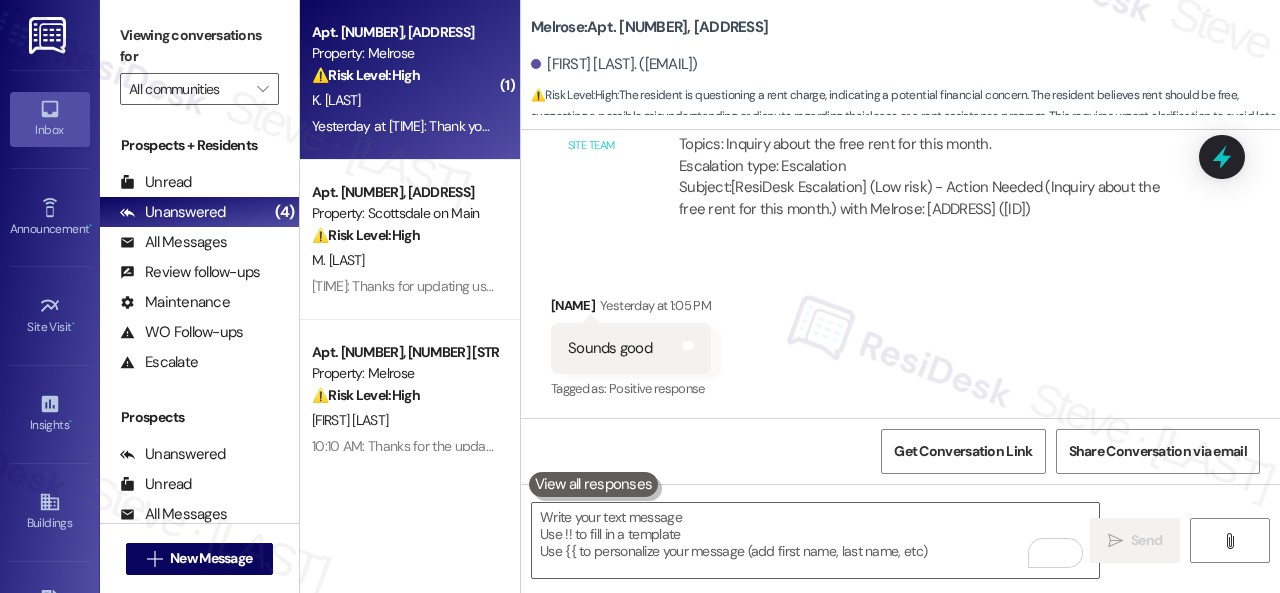 click on "⚠️  Risk Level:  High" at bounding box center [366, 75] 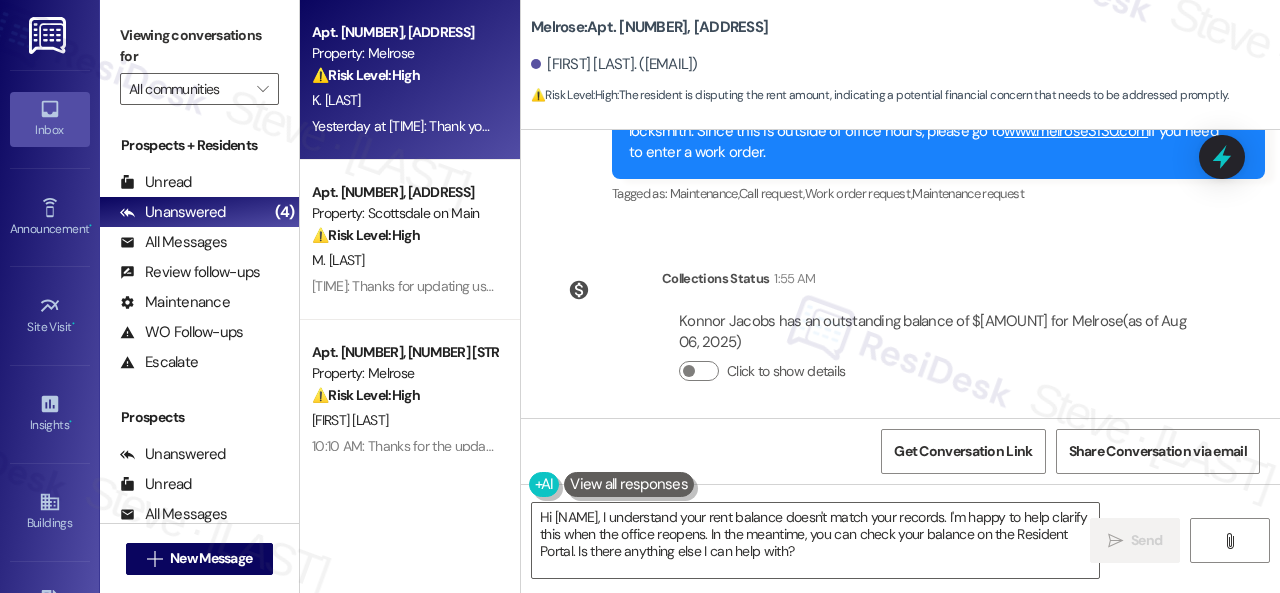 scroll, scrollTop: 12470, scrollLeft: 0, axis: vertical 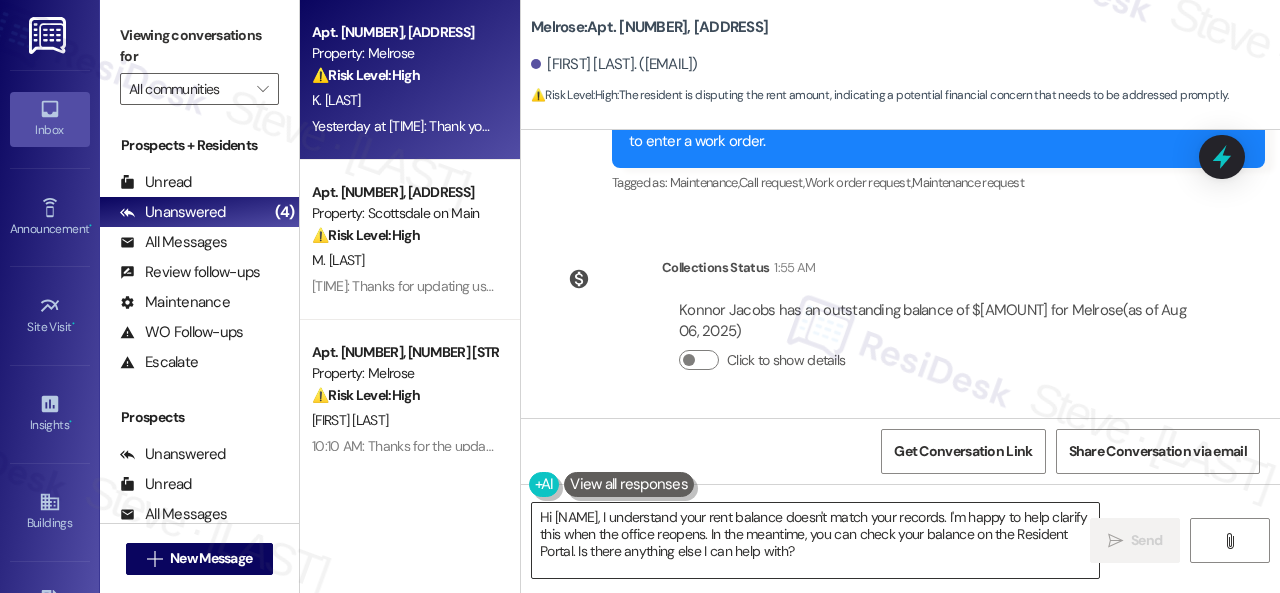 click on "Hi [NAME], I understand your rent balance doesn't match your records. I'm happy to help clarify this when the office reopens. In the meantime, you can check your balance on the Resident Portal. Is there anything else I can help with?" at bounding box center [815, 540] 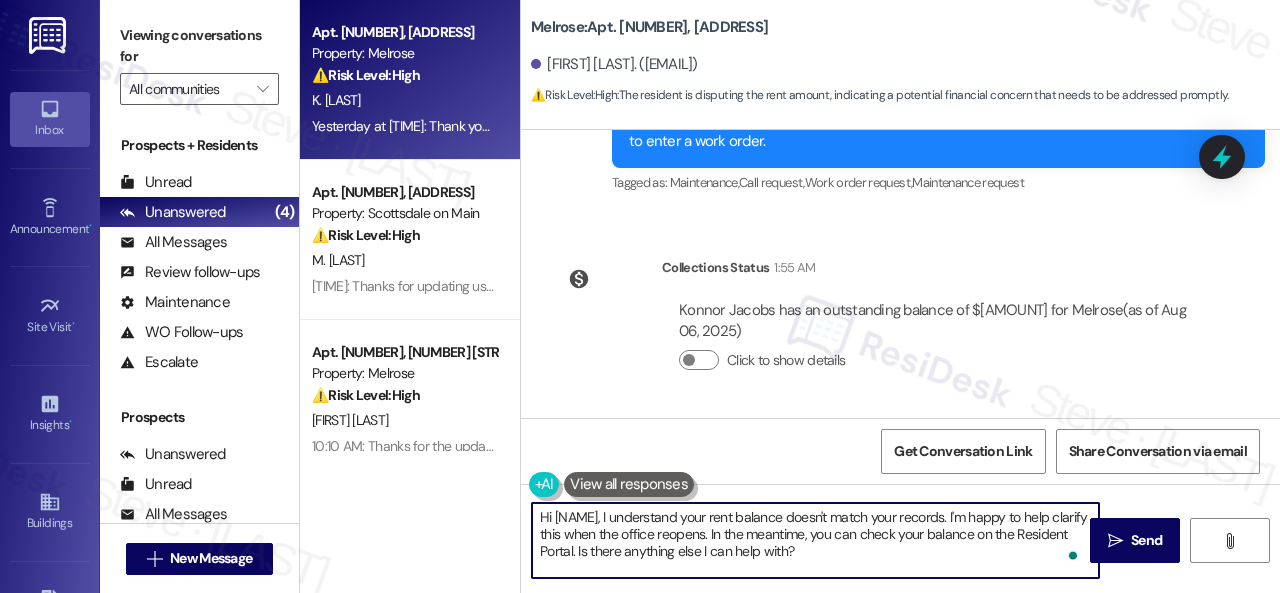 paste on "I'm sorry for the delayed response. Please don’t hesitate to reach out if you require further assistance. Thank you!" 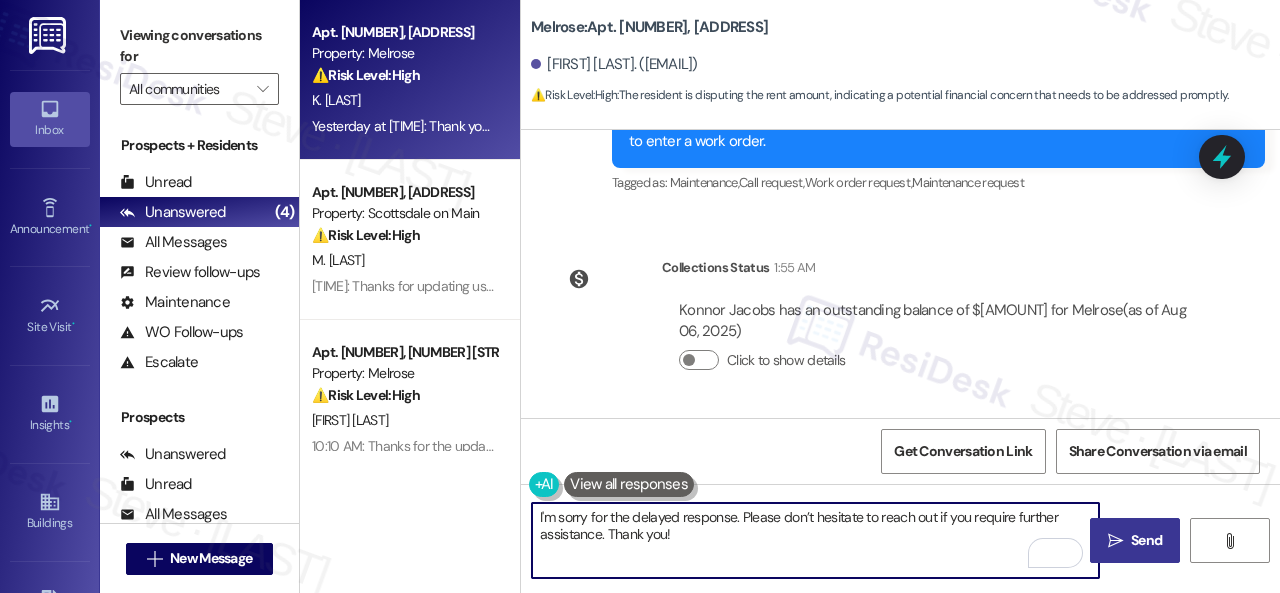 type on "I'm sorry for the delayed response. Please don’t hesitate to reach out if you require further assistance. Thank you!" 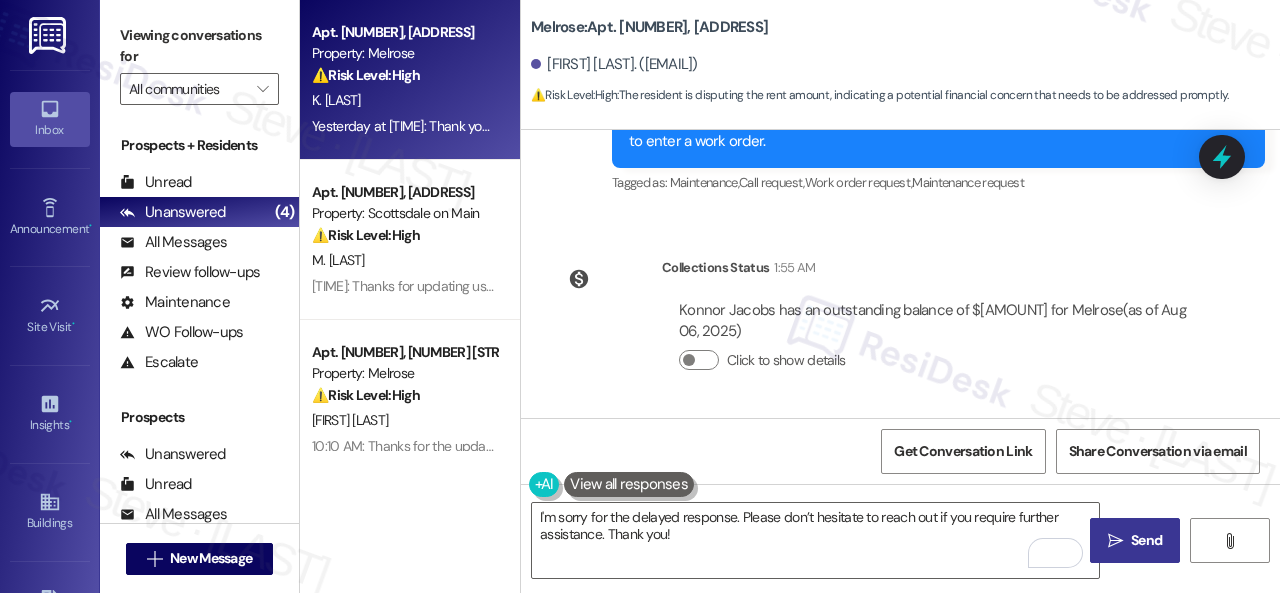 click on "Send" at bounding box center [1146, 540] 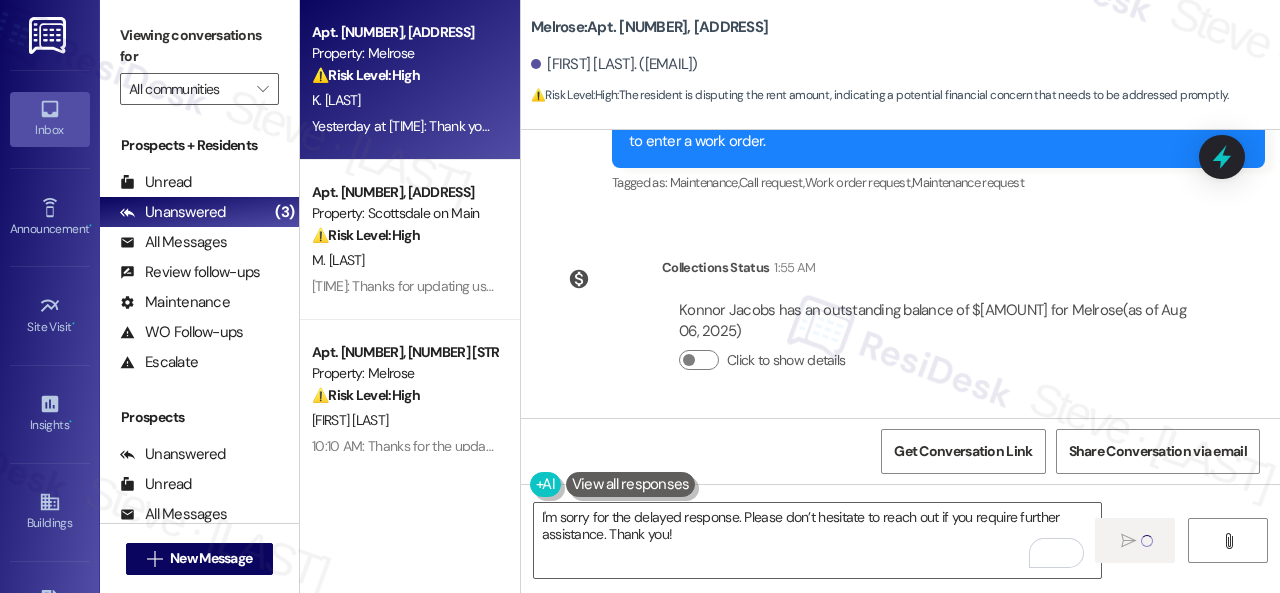 type 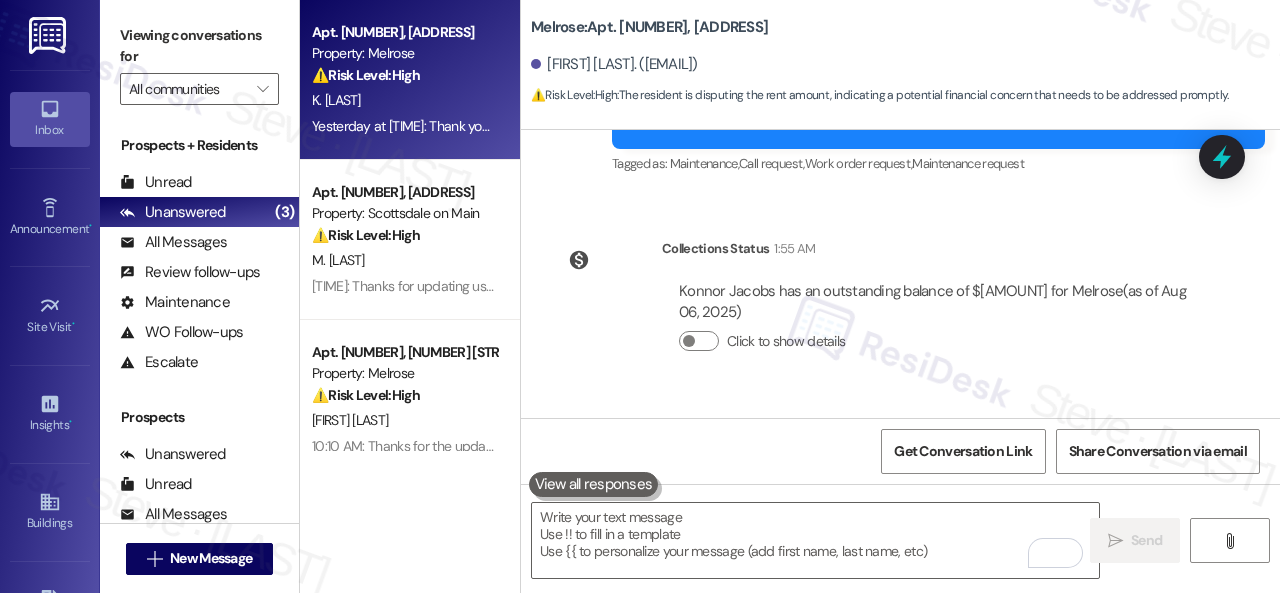 scroll, scrollTop: 11966, scrollLeft: 0, axis: vertical 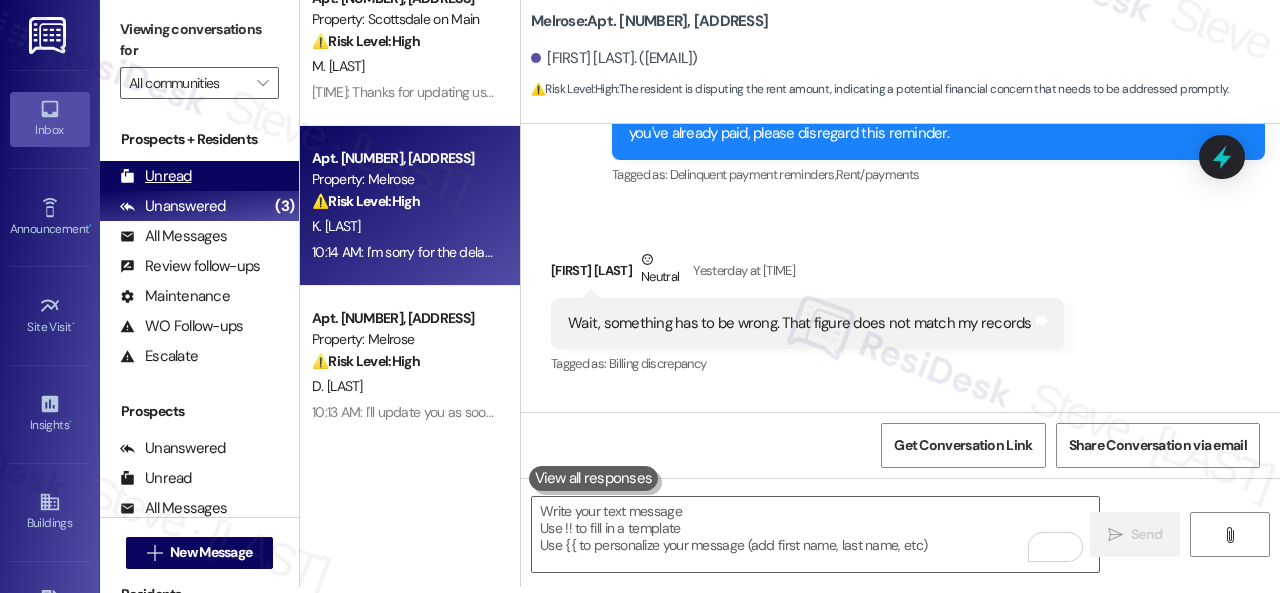 click on "Unread" at bounding box center [156, 176] 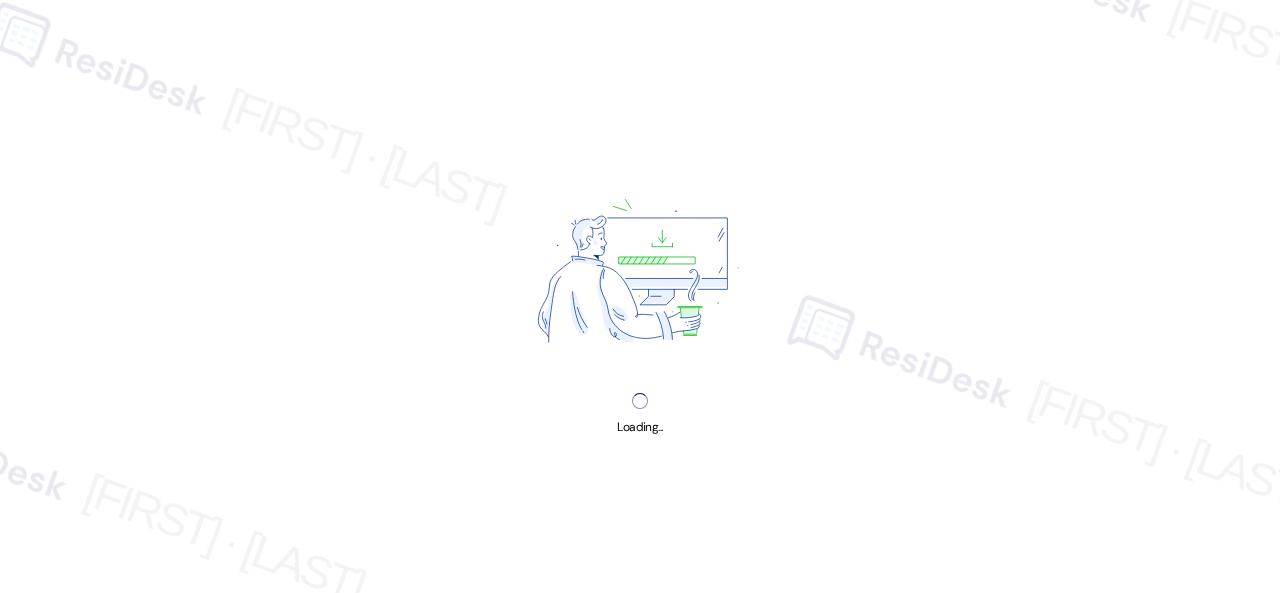 scroll, scrollTop: 0, scrollLeft: 0, axis: both 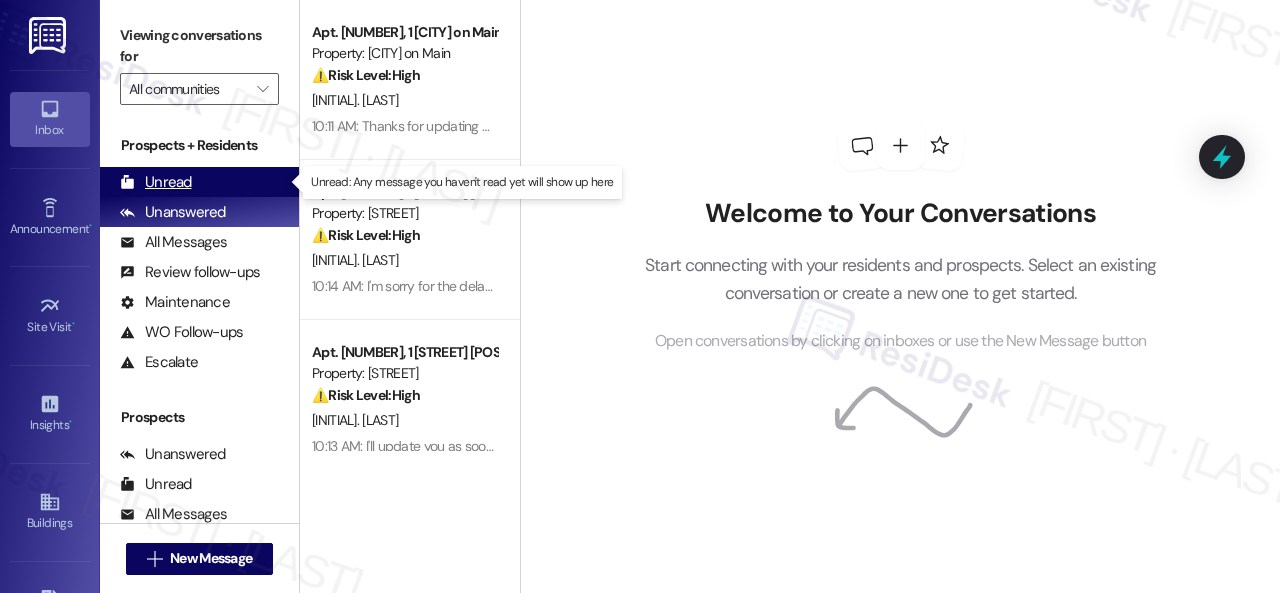 click on "Unread" at bounding box center (156, 182) 